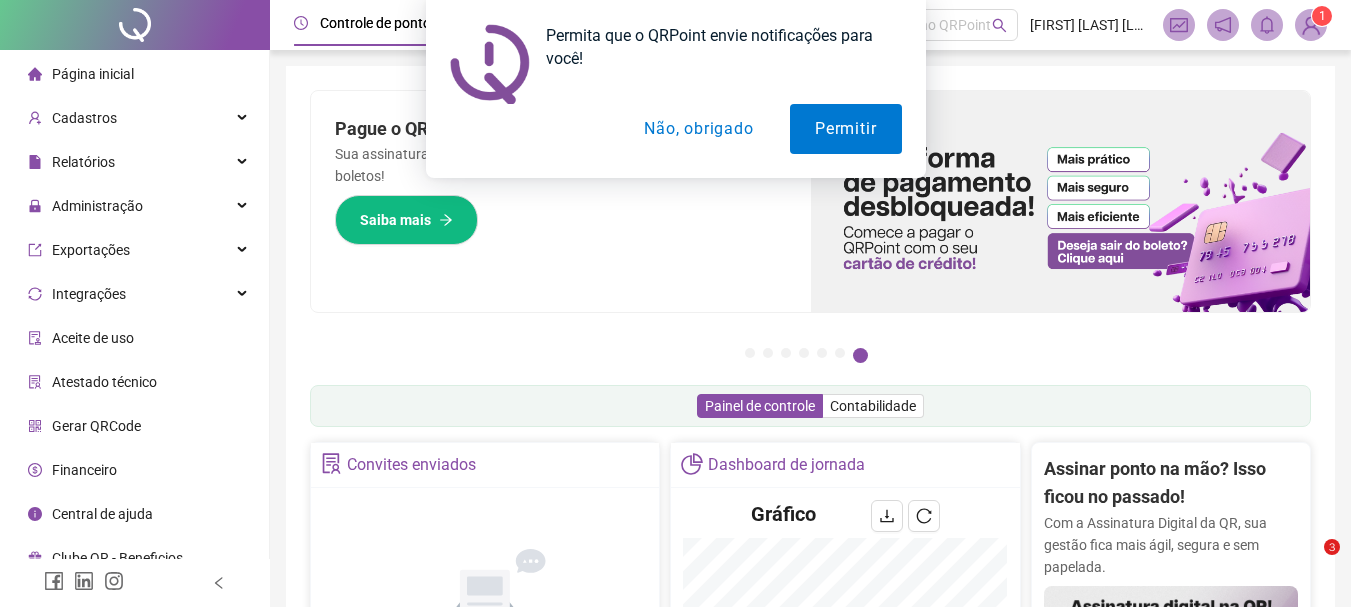 scroll, scrollTop: 0, scrollLeft: 0, axis: both 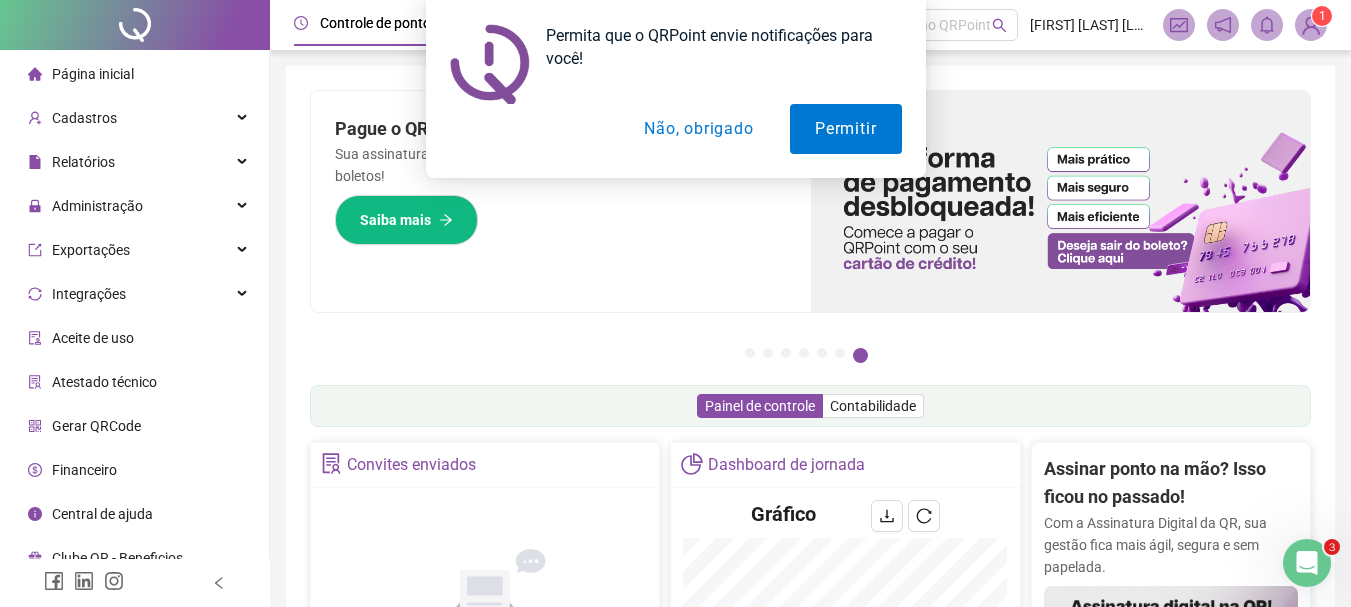 click on "Permita que o QRPoint envie notificações para você! Permitir Não, obrigado" at bounding box center [675, 89] 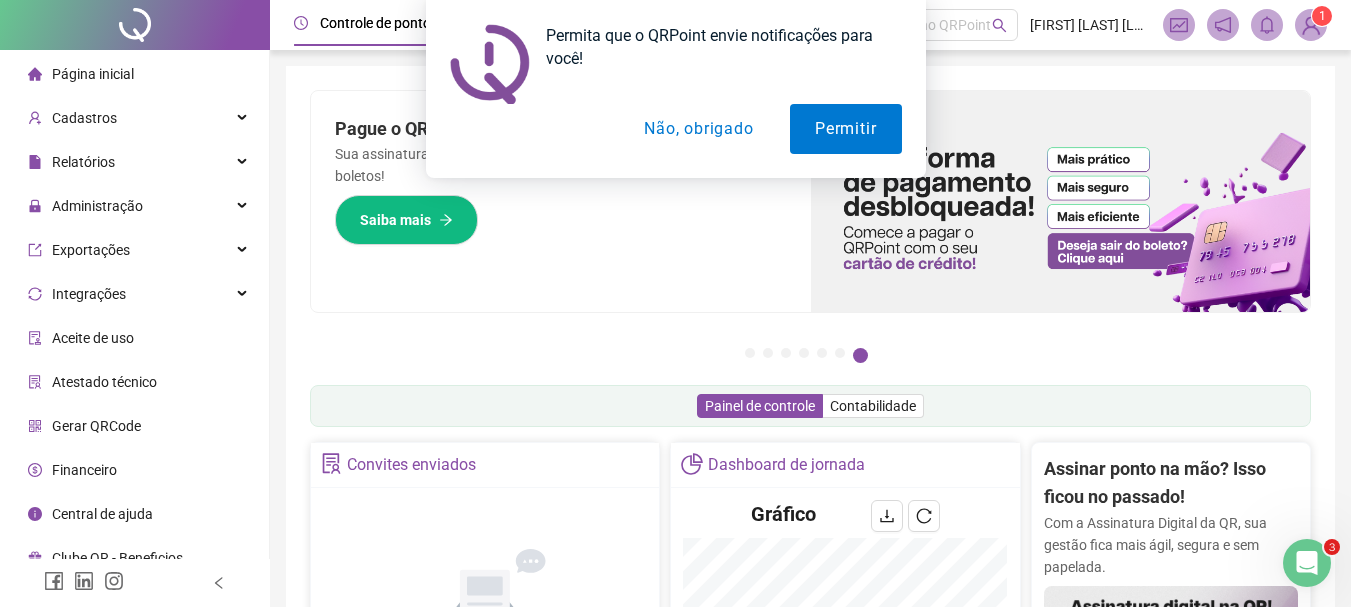 click on "Permita que o QRPoint envie notificações para você! Permitir Não, obrigado" at bounding box center [675, 89] 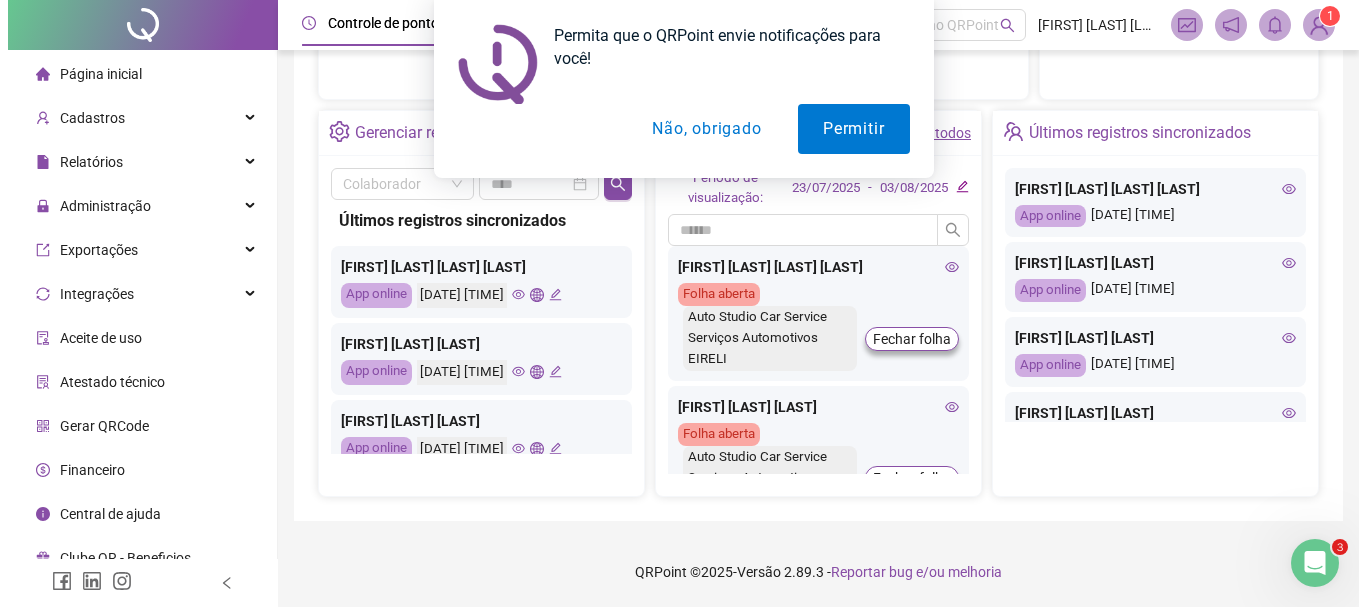 scroll, scrollTop: 0, scrollLeft: 0, axis: both 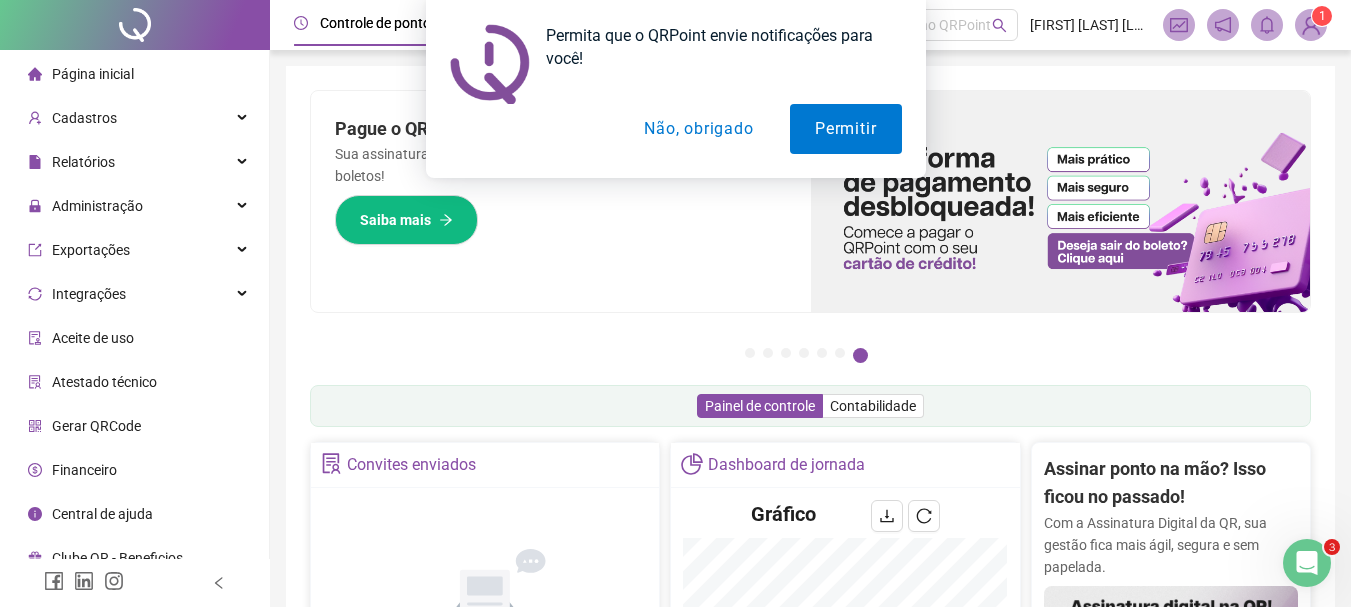 click on "Permita que o QRPoint envie notificações para você! Permitir Não, obrigado" at bounding box center [675, 89] 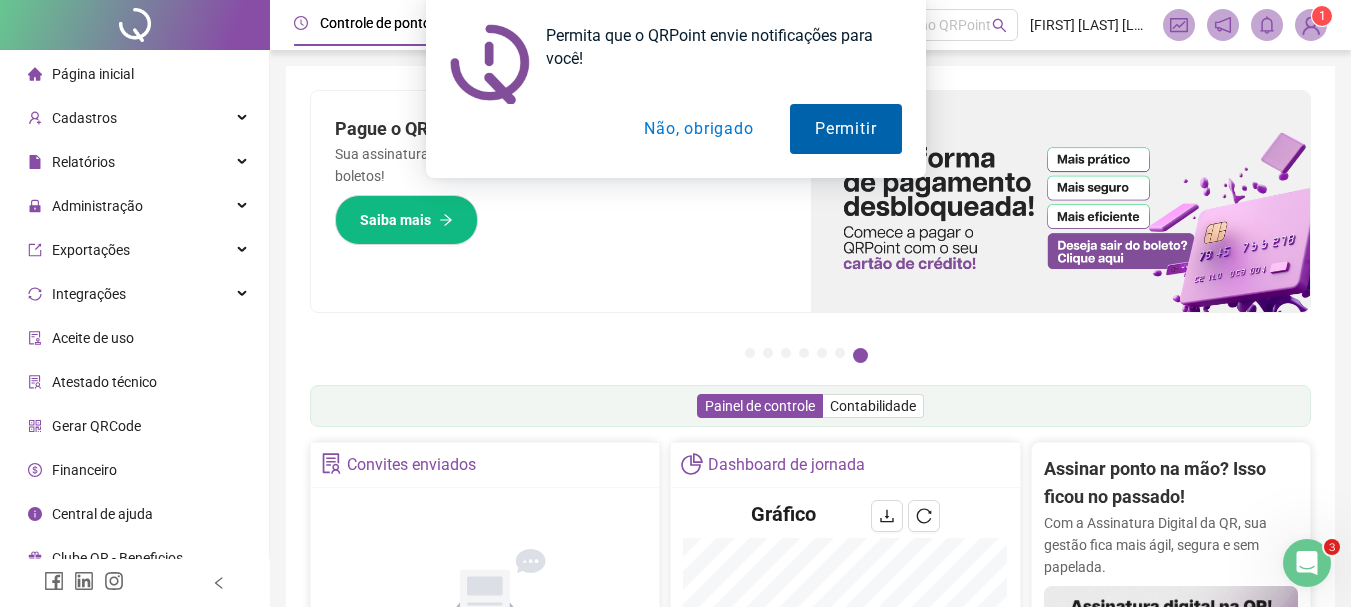 click on "Não, obrigado" at bounding box center (698, 129) 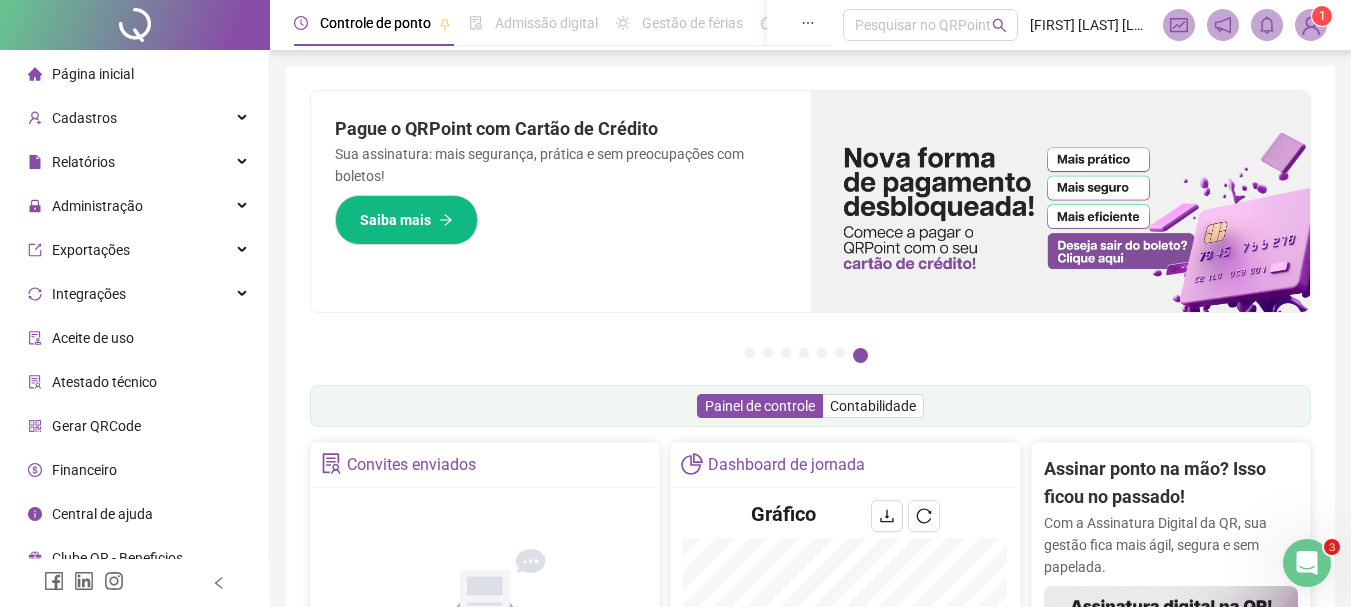 click at bounding box center (1311, 25) 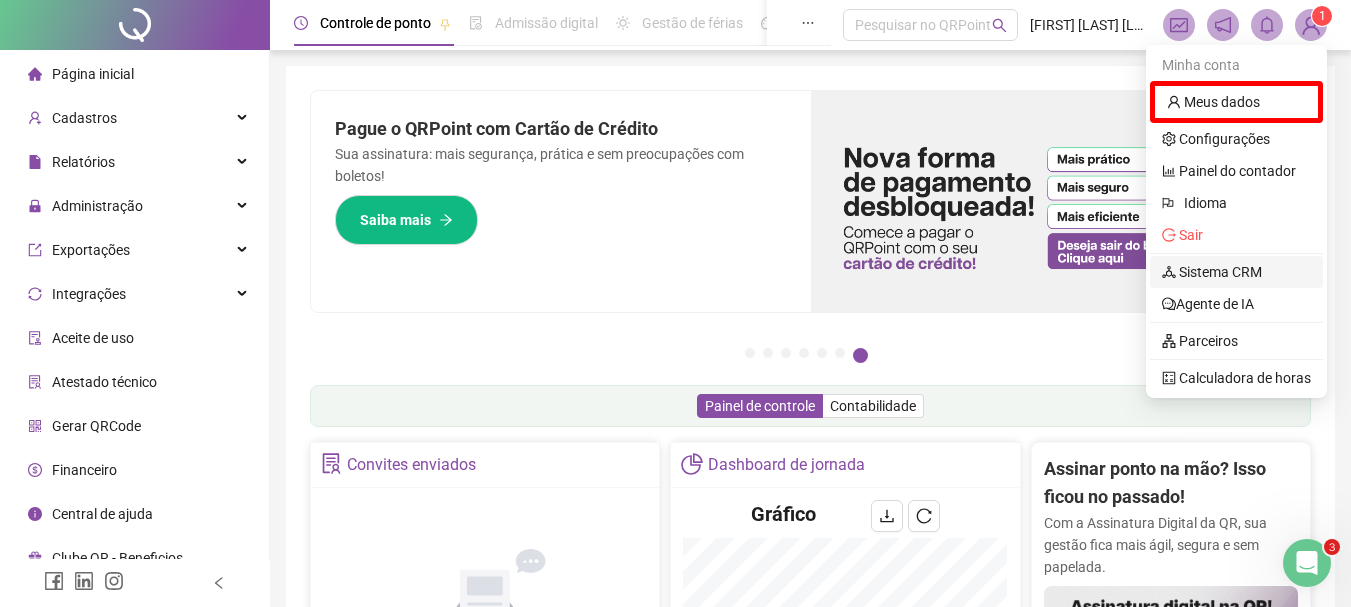 click on "Sistema CRM" at bounding box center (1212, 272) 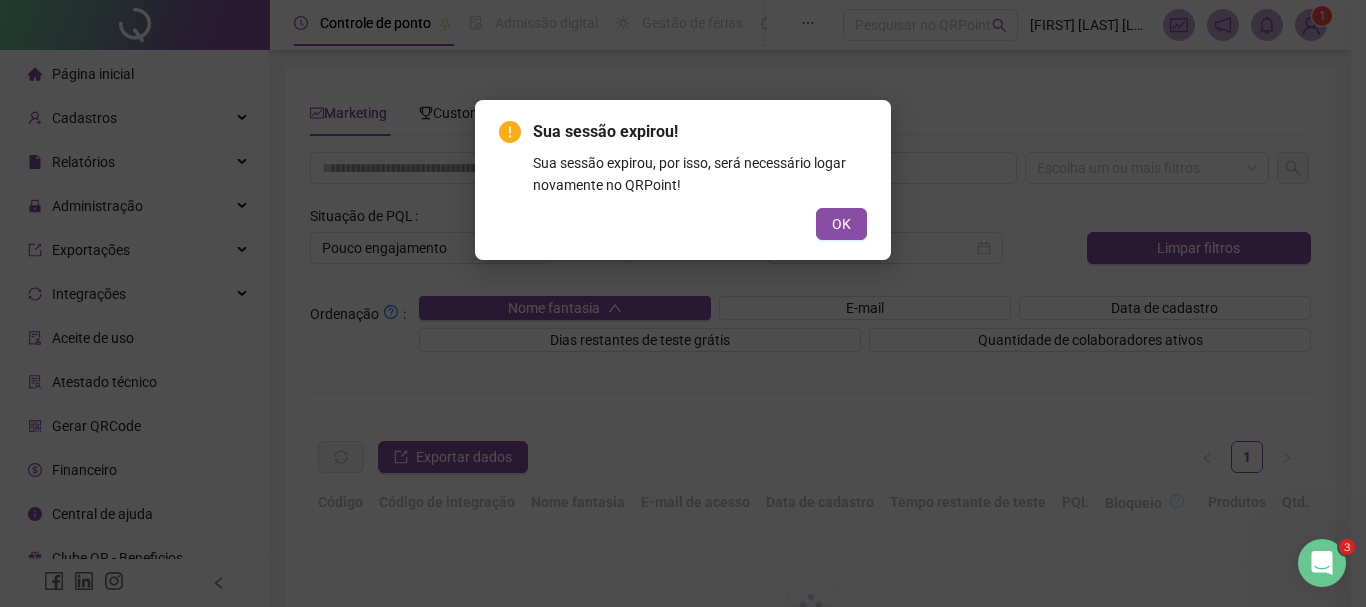 drag, startPoint x: 536, startPoint y: 117, endPoint x: 528, endPoint y: 129, distance: 14.422205 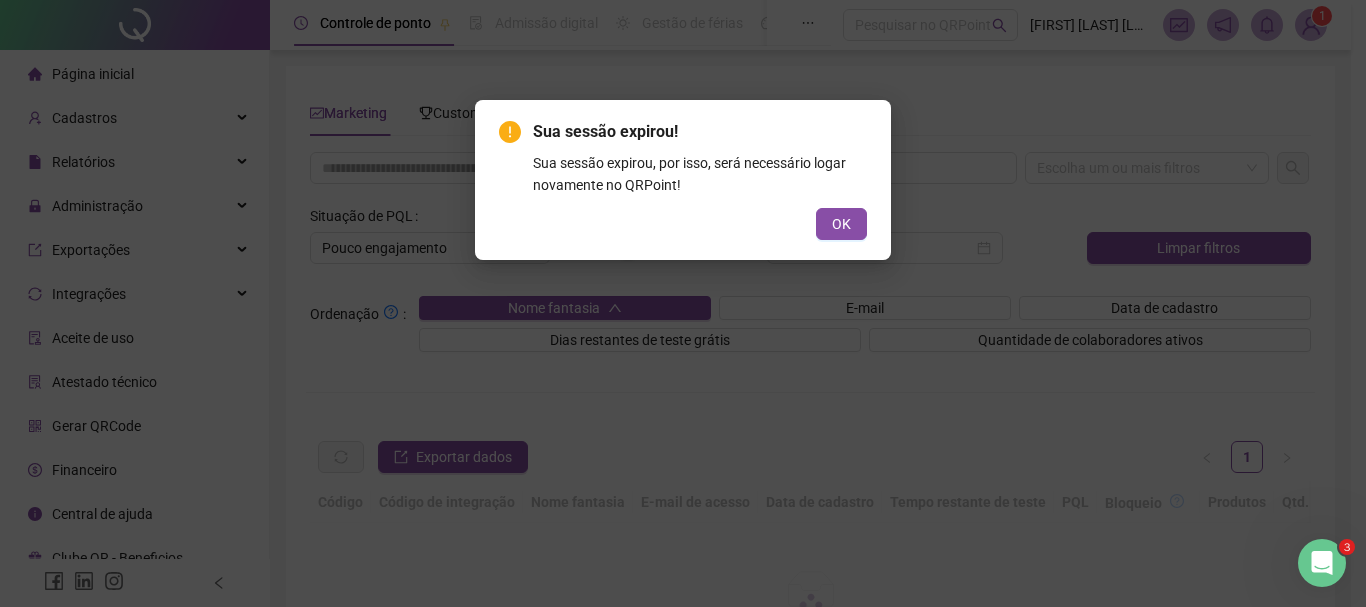 click on "Sua sessão expirou! Sua sessão expirou, por isso, será necessário logar novamente no QRPoint! OK" at bounding box center (683, 180) 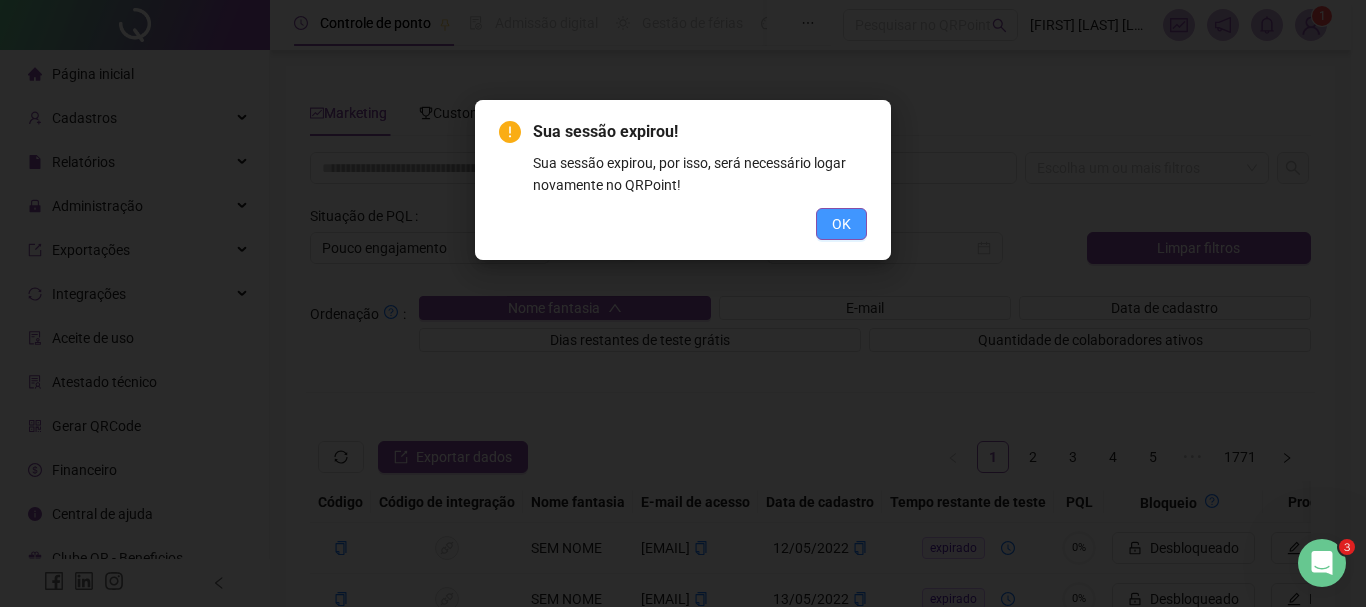 click on "OK" at bounding box center [841, 224] 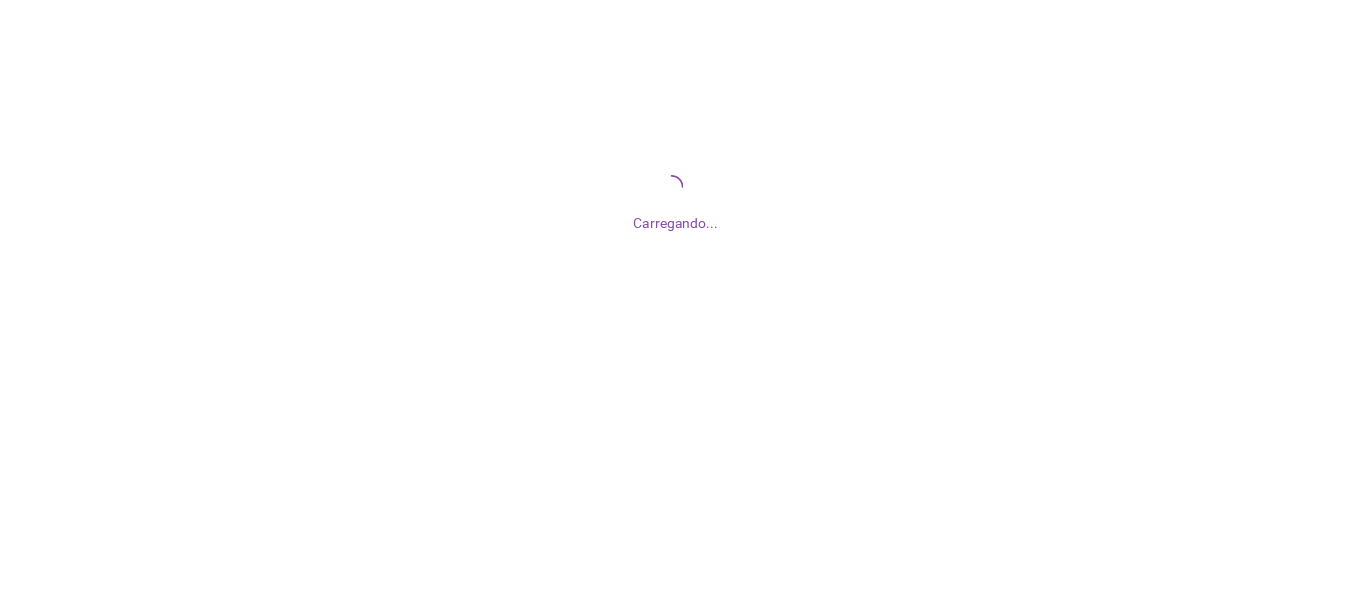 scroll, scrollTop: 0, scrollLeft: 0, axis: both 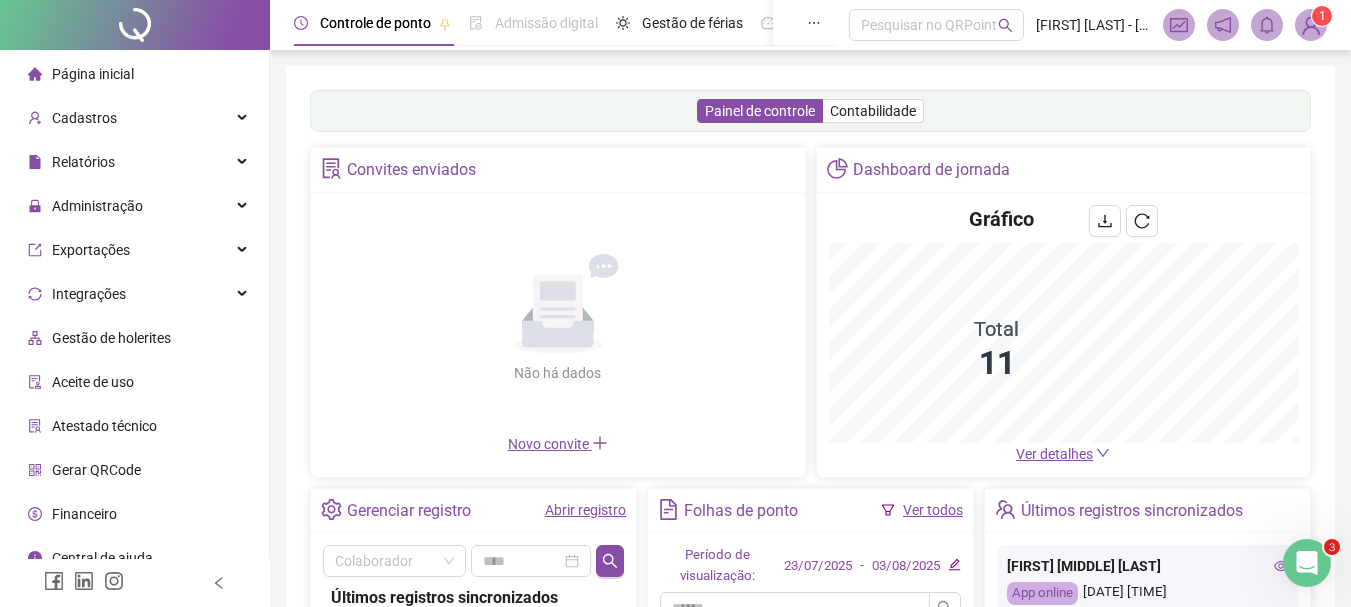 click on "1" at bounding box center [1322, 16] 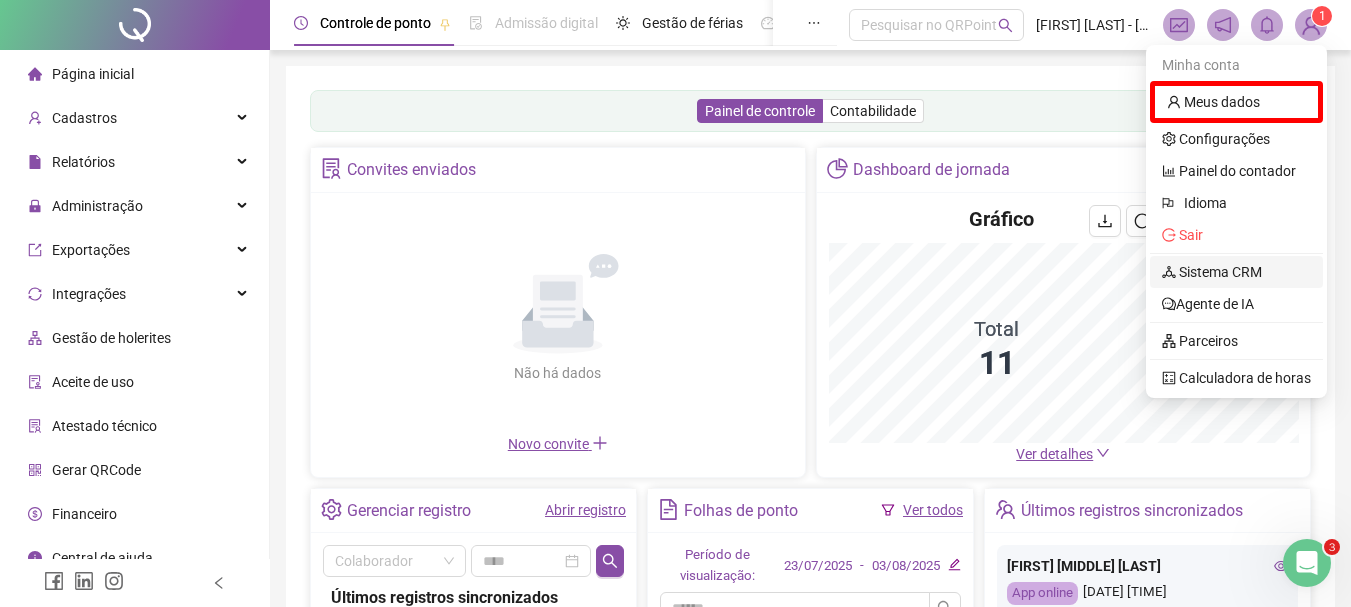 click on "Sistema CRM" at bounding box center [1212, 272] 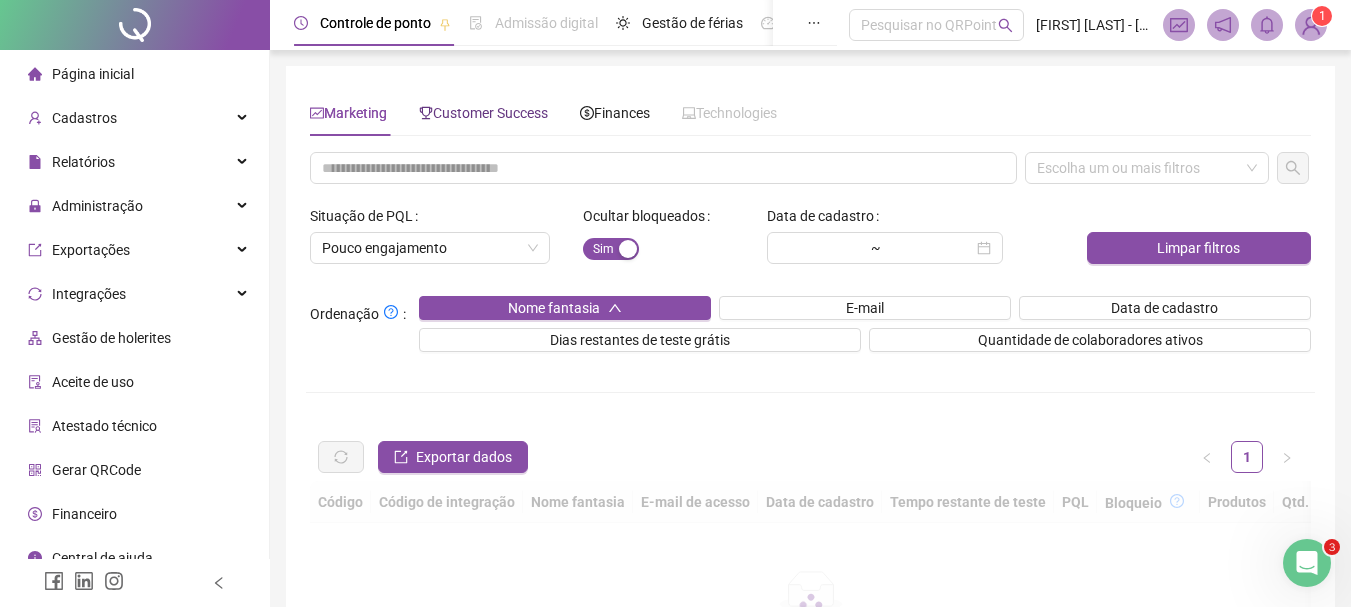 click on "Customer Success" at bounding box center [483, 113] 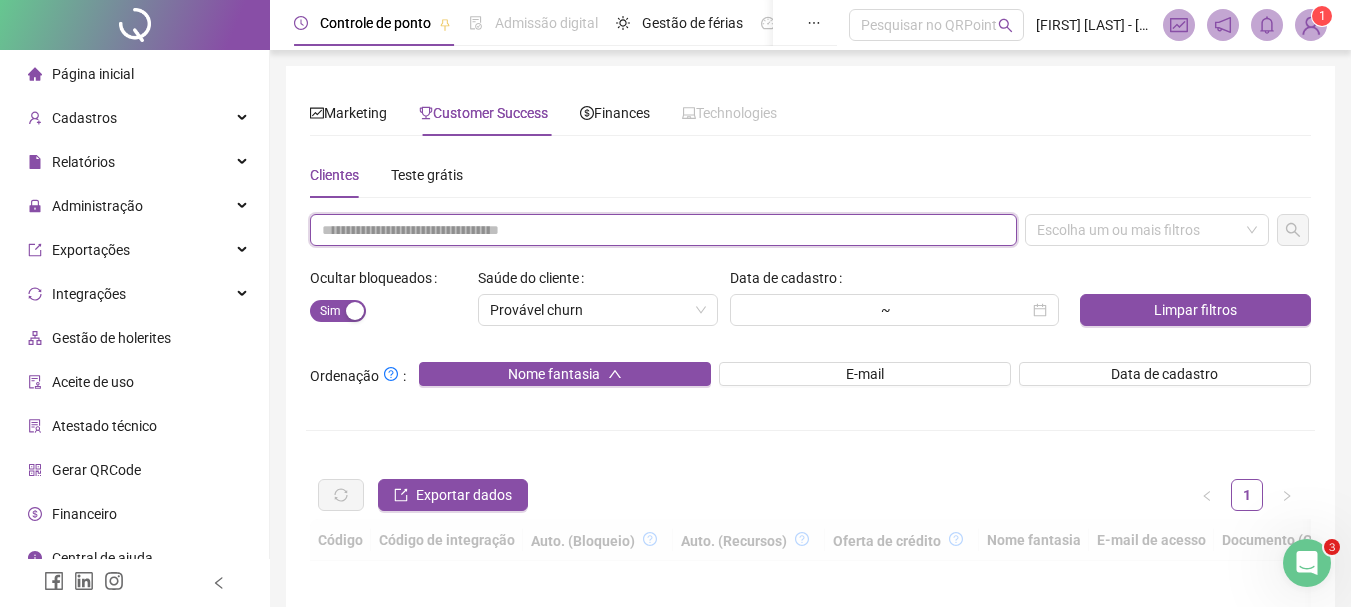 click at bounding box center [663, 230] 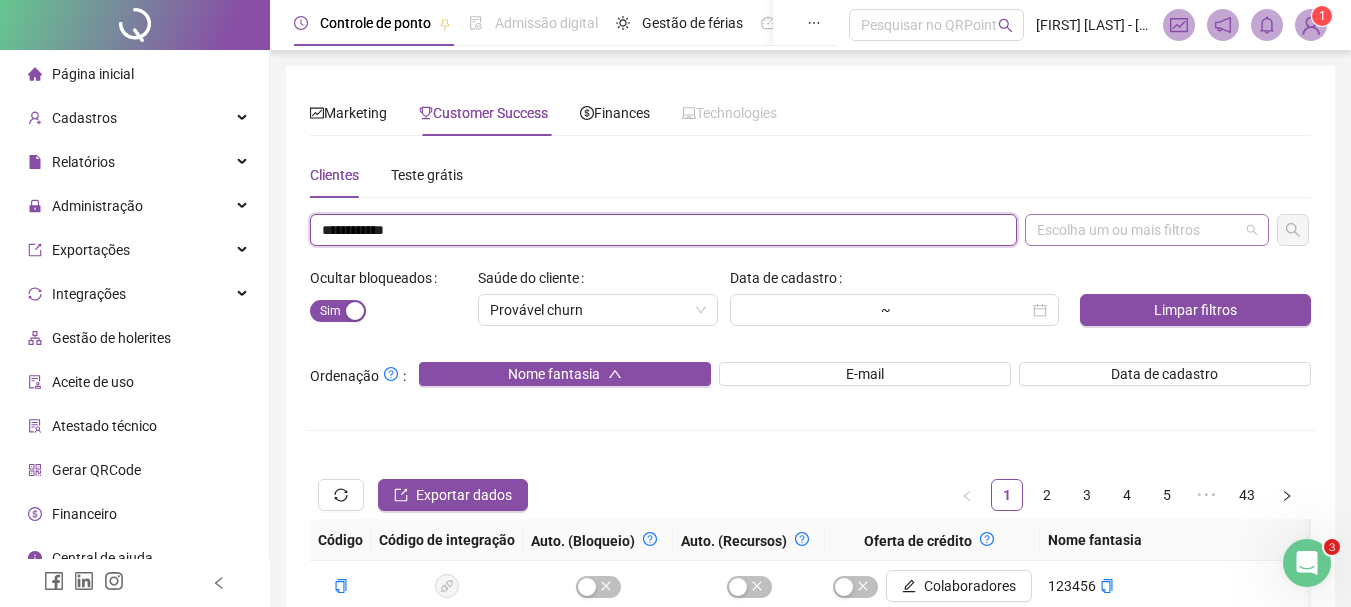 click on "Escolha um ou mais filtros" at bounding box center (1147, 230) 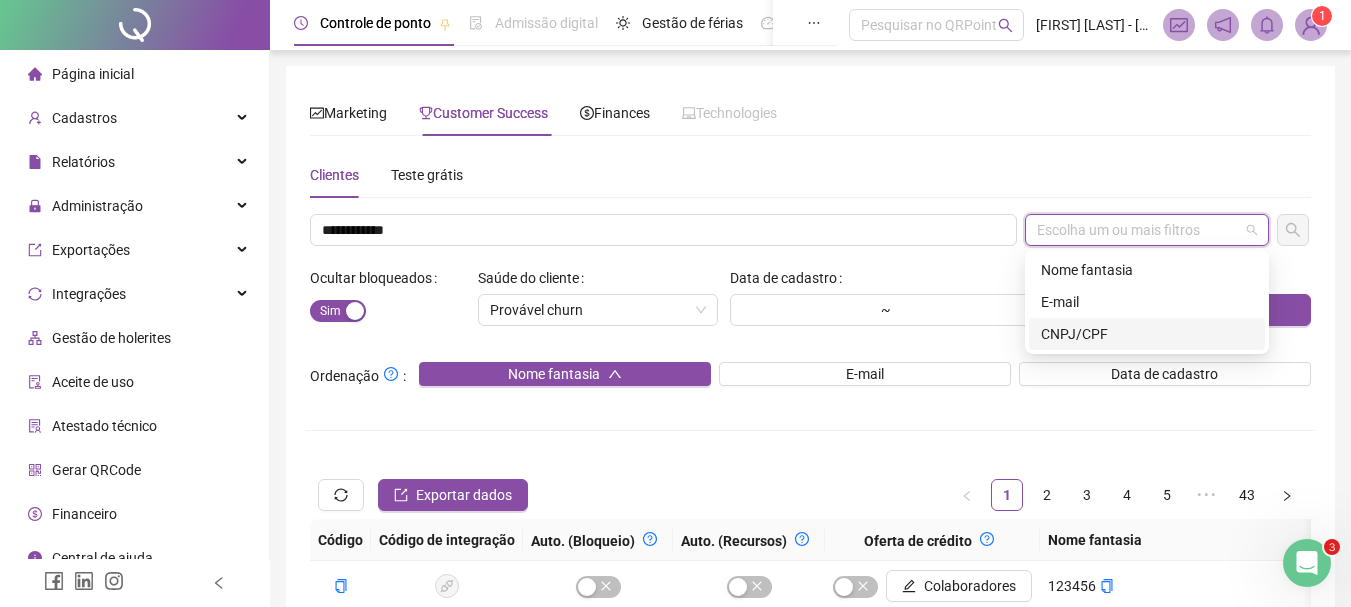 click on "CNPJ/CPF" at bounding box center [1147, 334] 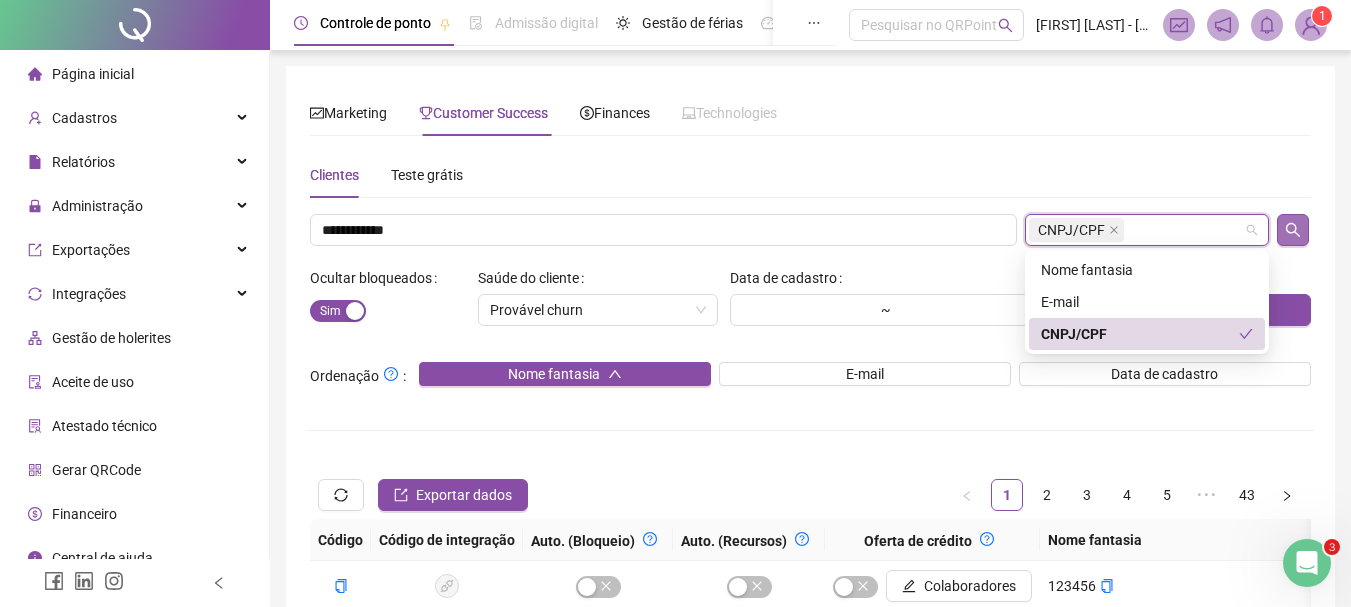 click 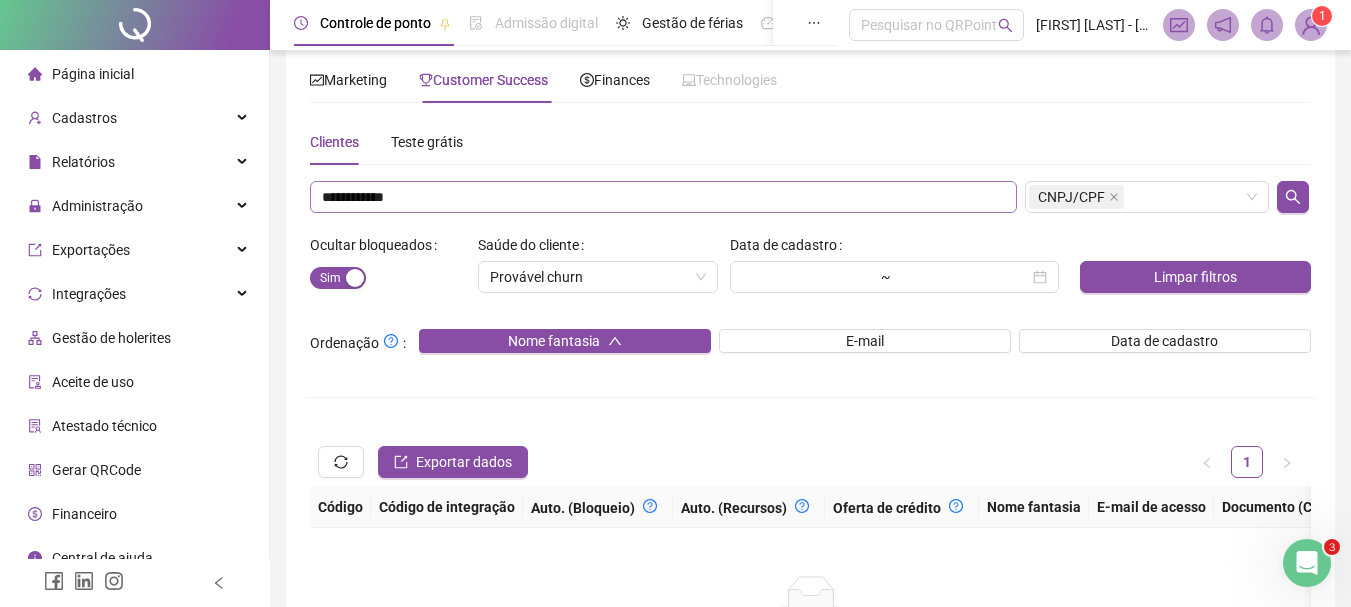 scroll, scrollTop: 0, scrollLeft: 0, axis: both 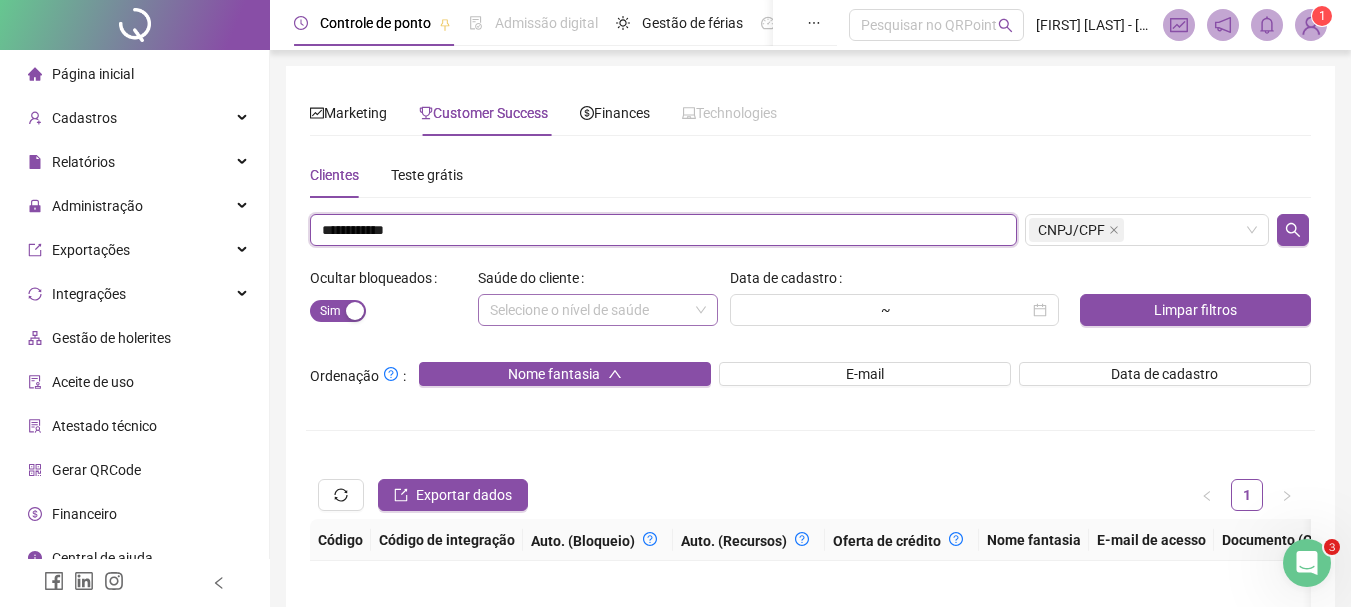 click on "**********" at bounding box center (663, 230) 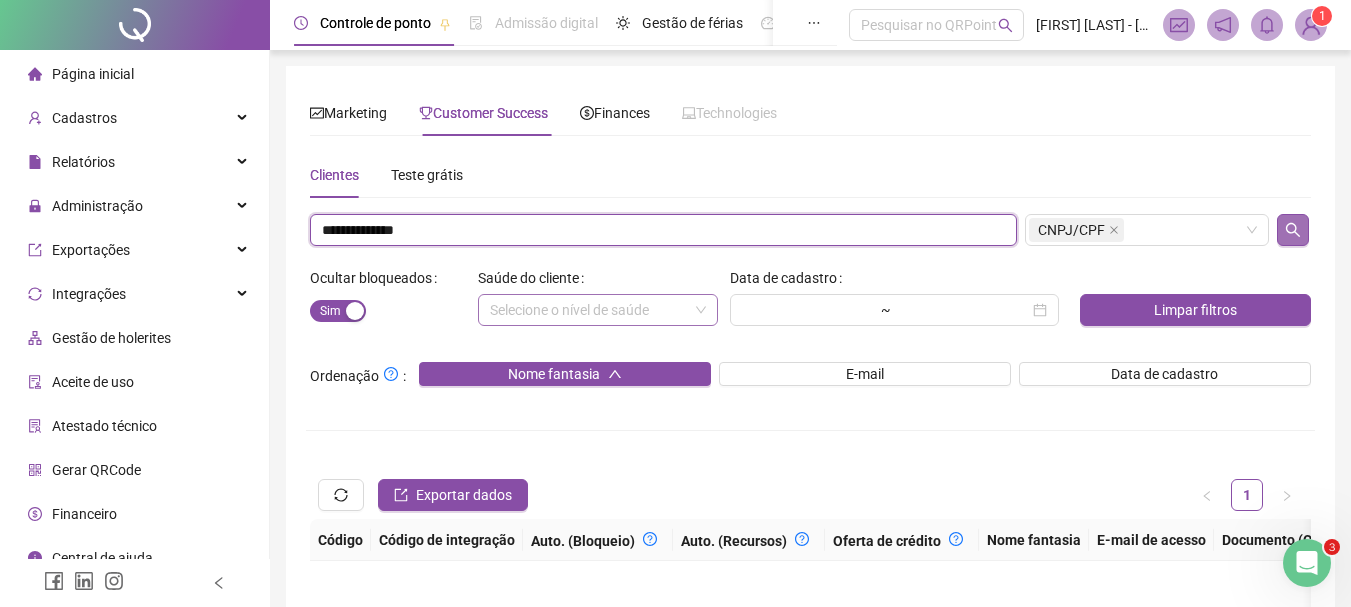 type on "**********" 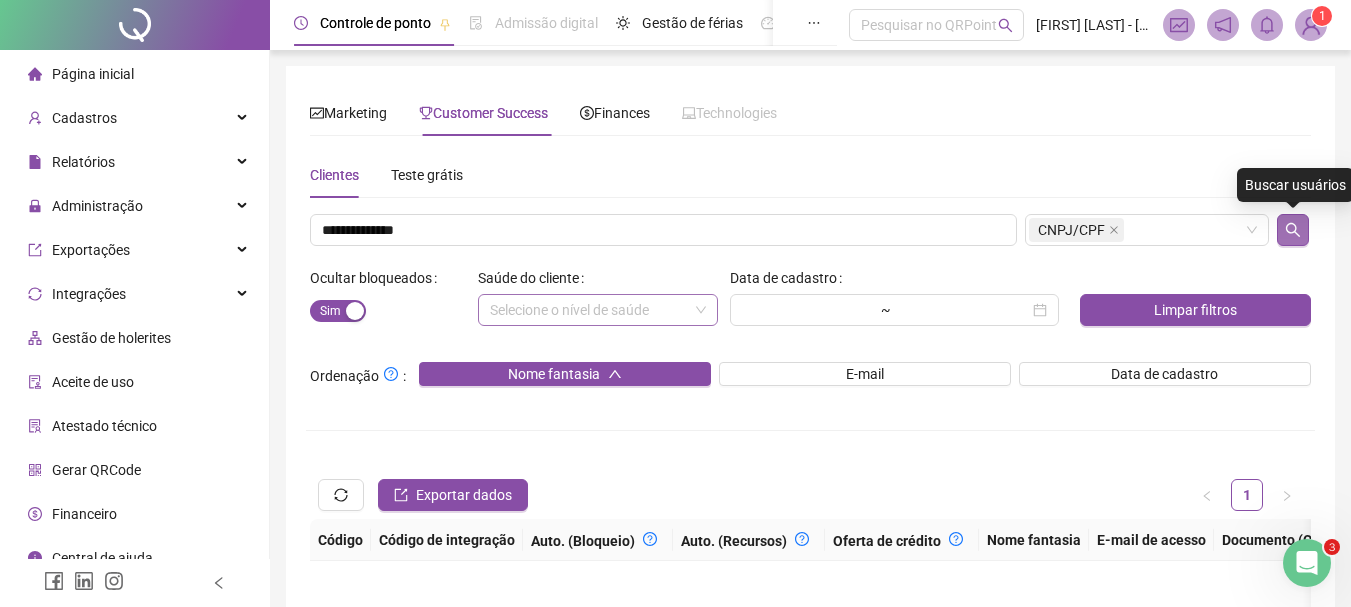 click 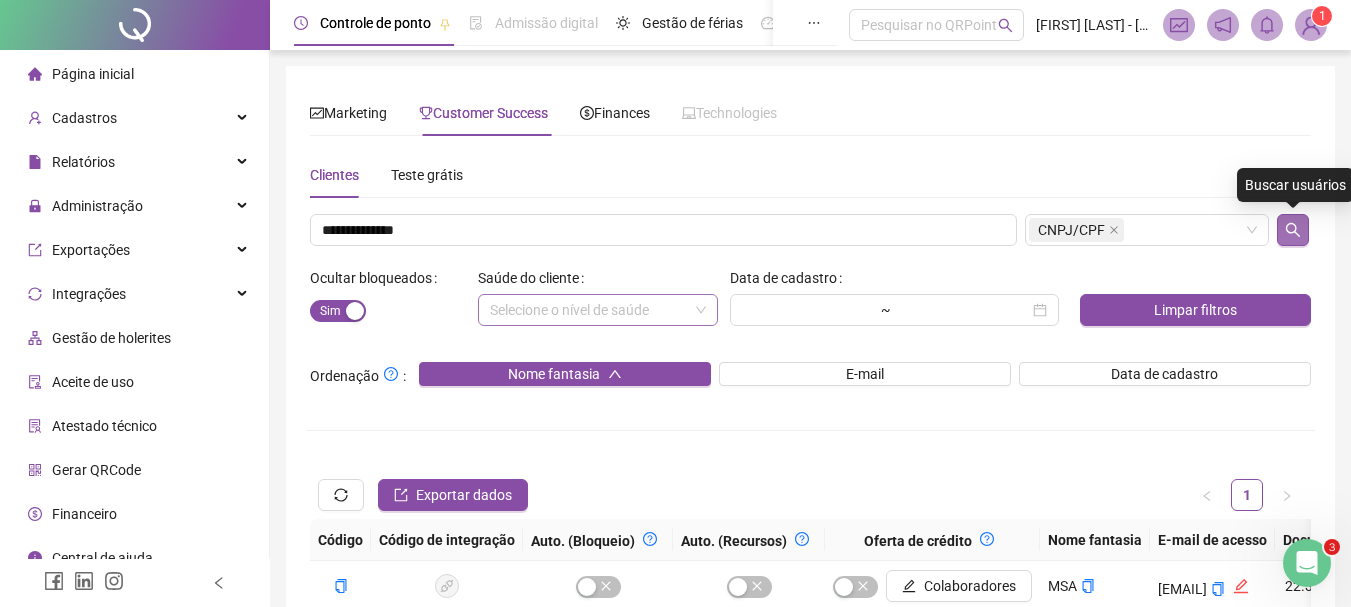 scroll, scrollTop: 219, scrollLeft: 0, axis: vertical 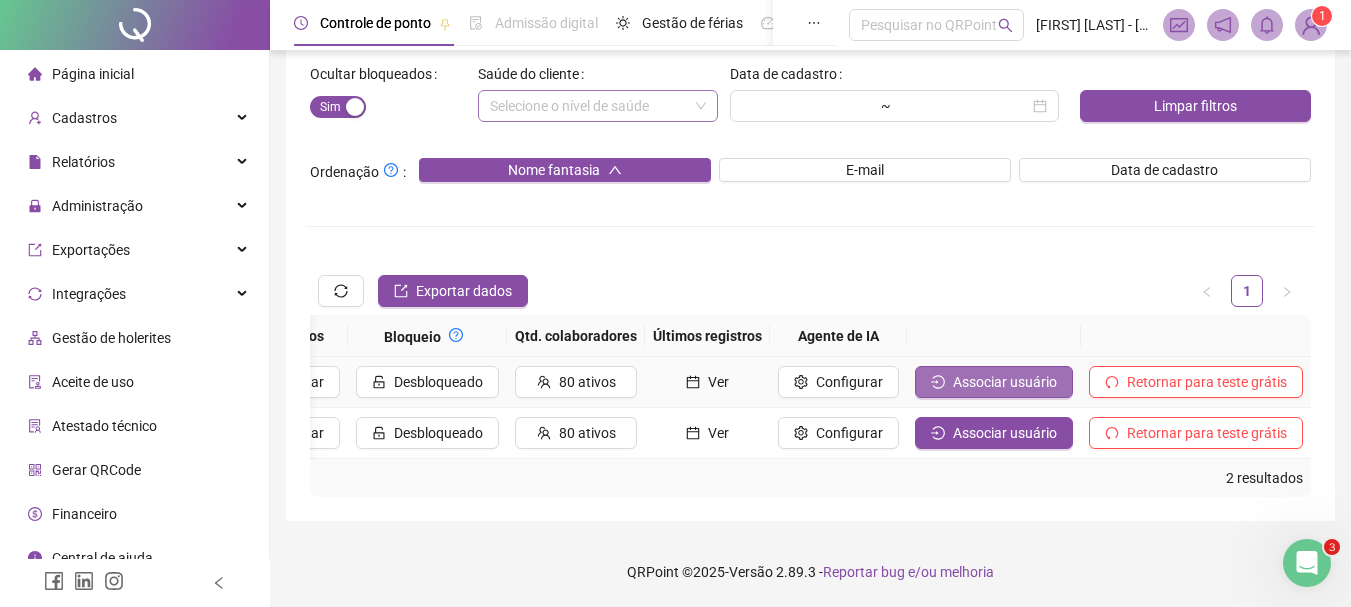 click on "Associar usuário" at bounding box center [1005, 382] 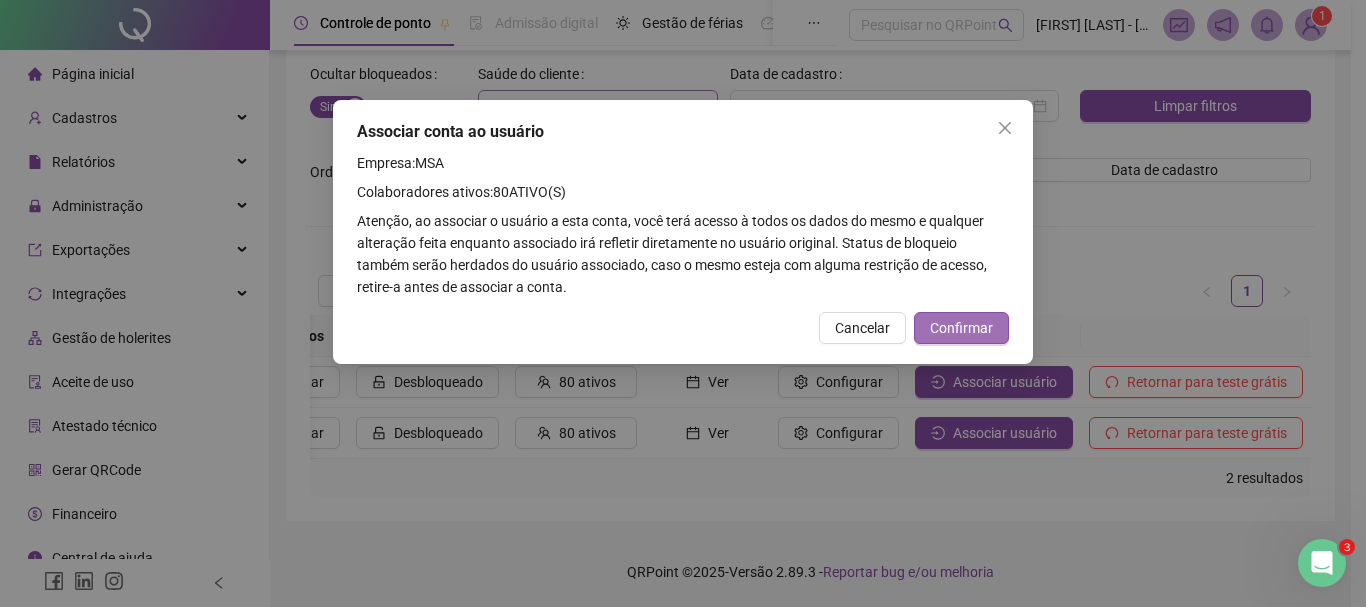 click on "Confirmar" at bounding box center [961, 328] 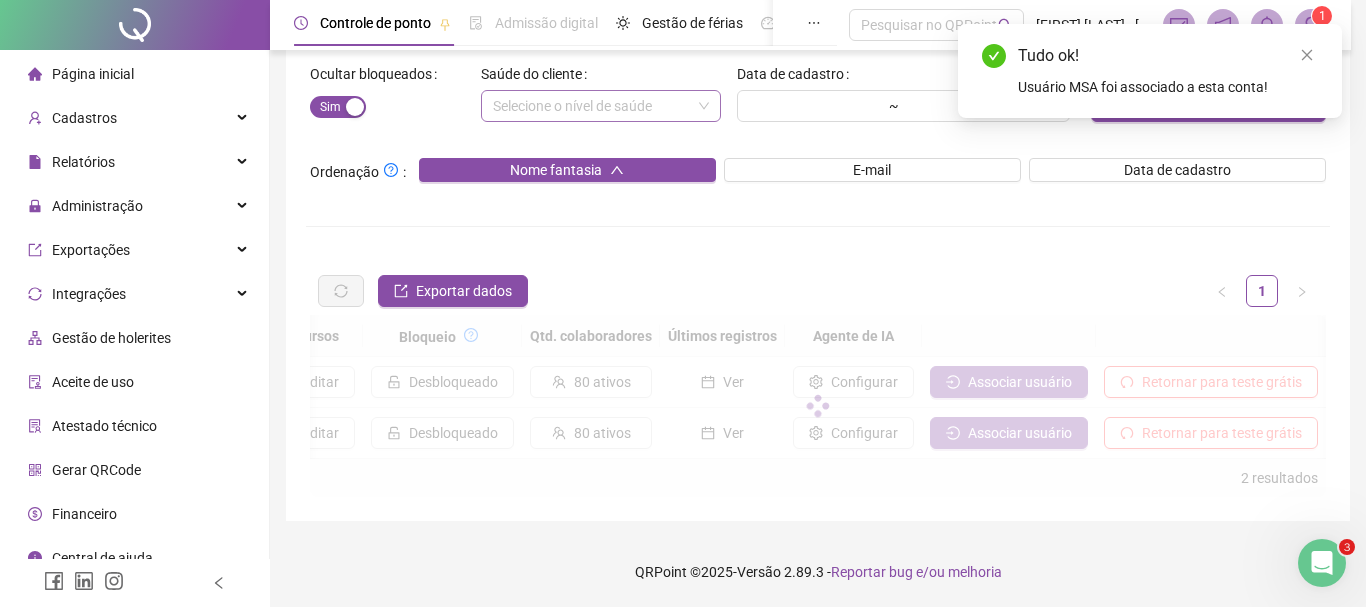 scroll, scrollTop: 0, scrollLeft: 2149, axis: horizontal 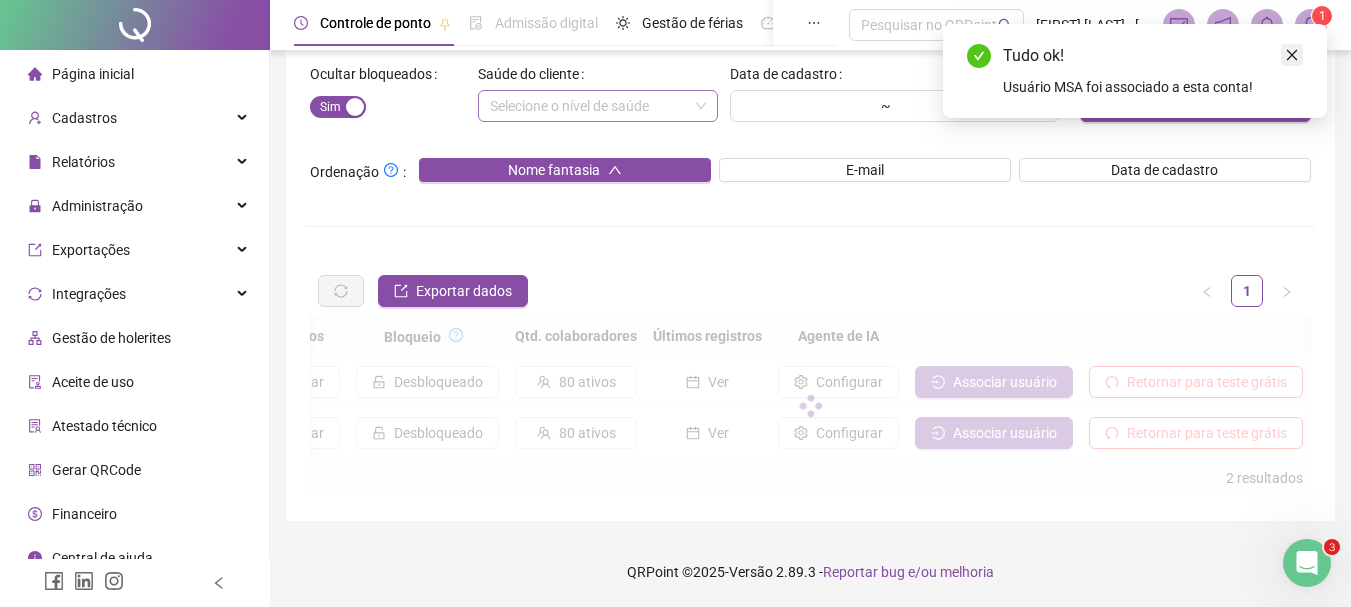 click 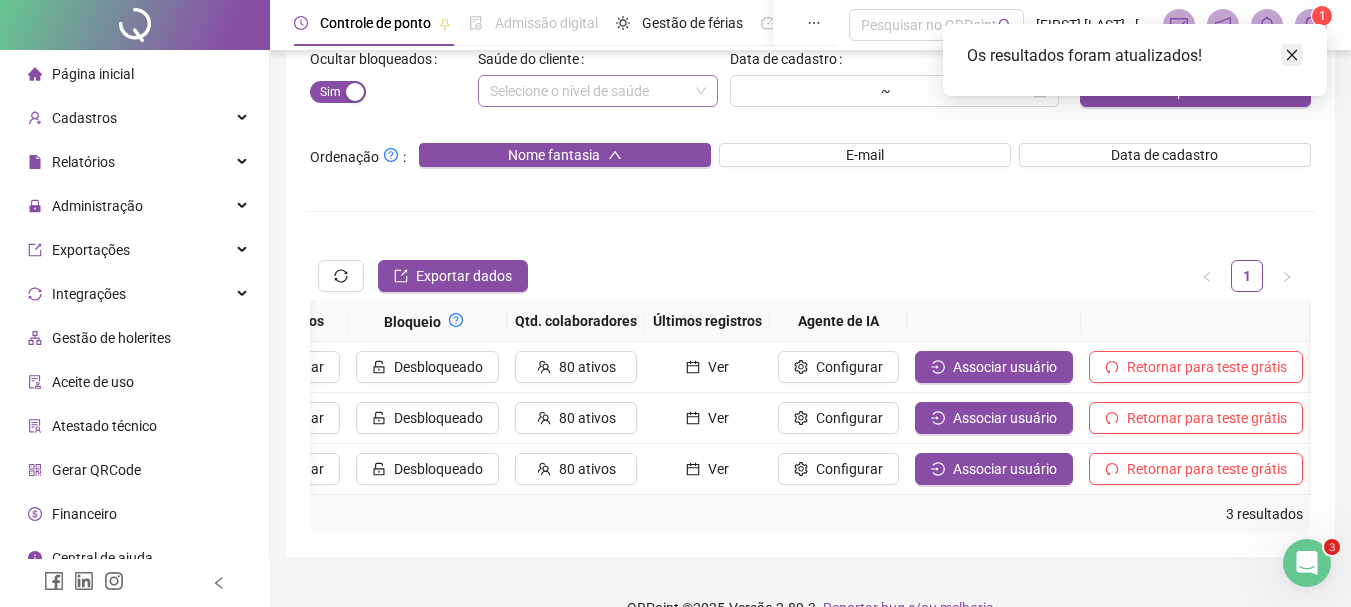 click at bounding box center (1292, 55) 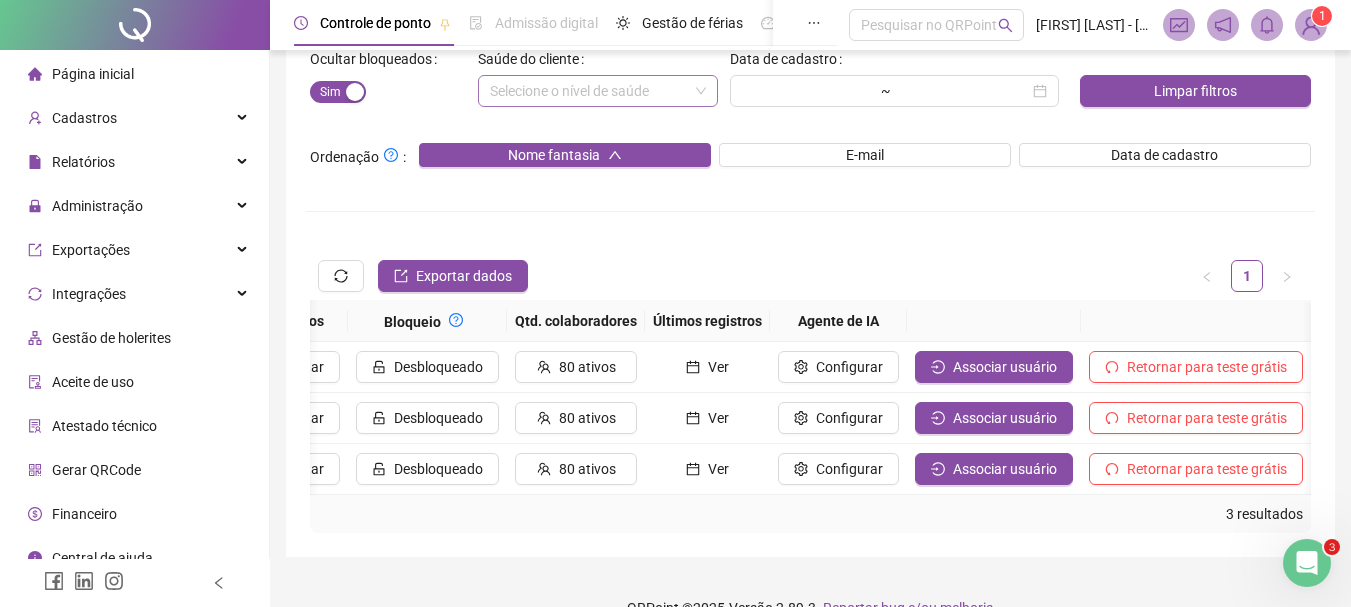 click on "1" at bounding box center [1322, 16] 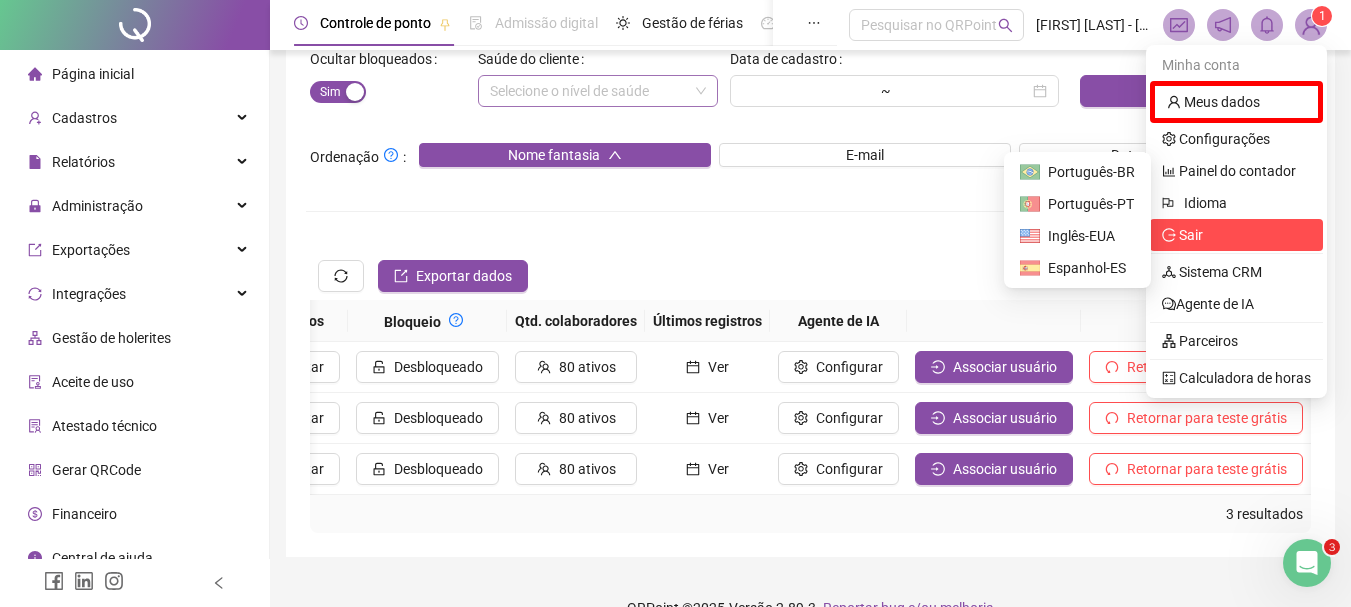 click on "Sair" at bounding box center (1236, 235) 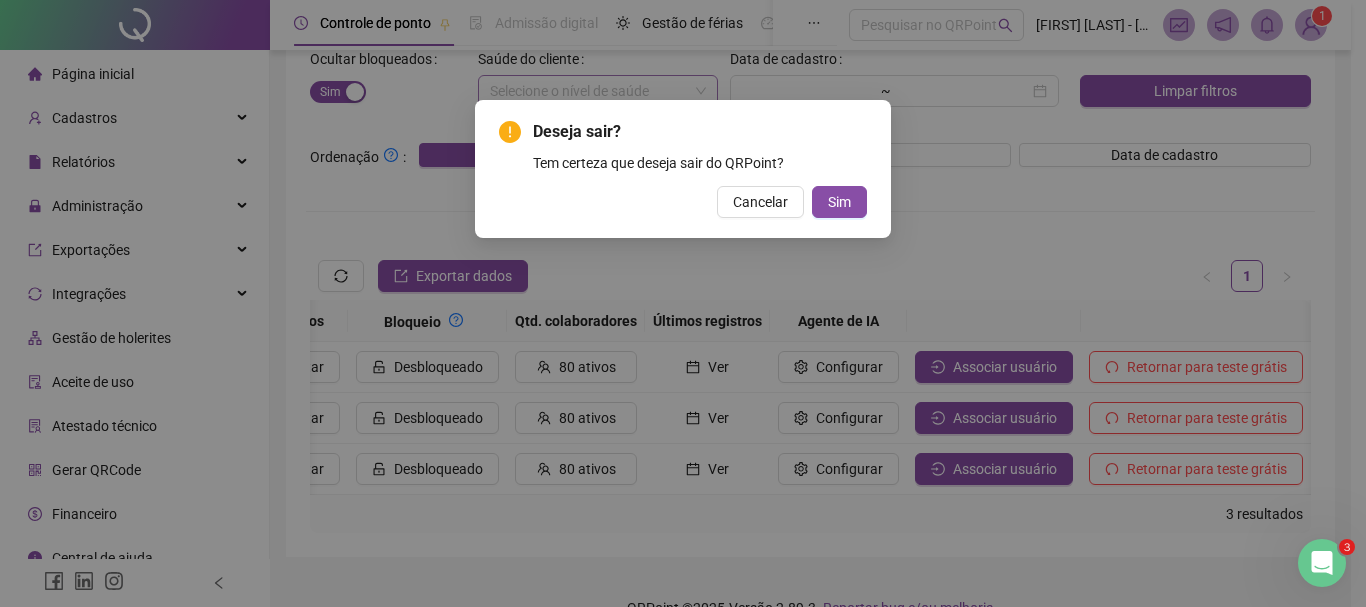 type 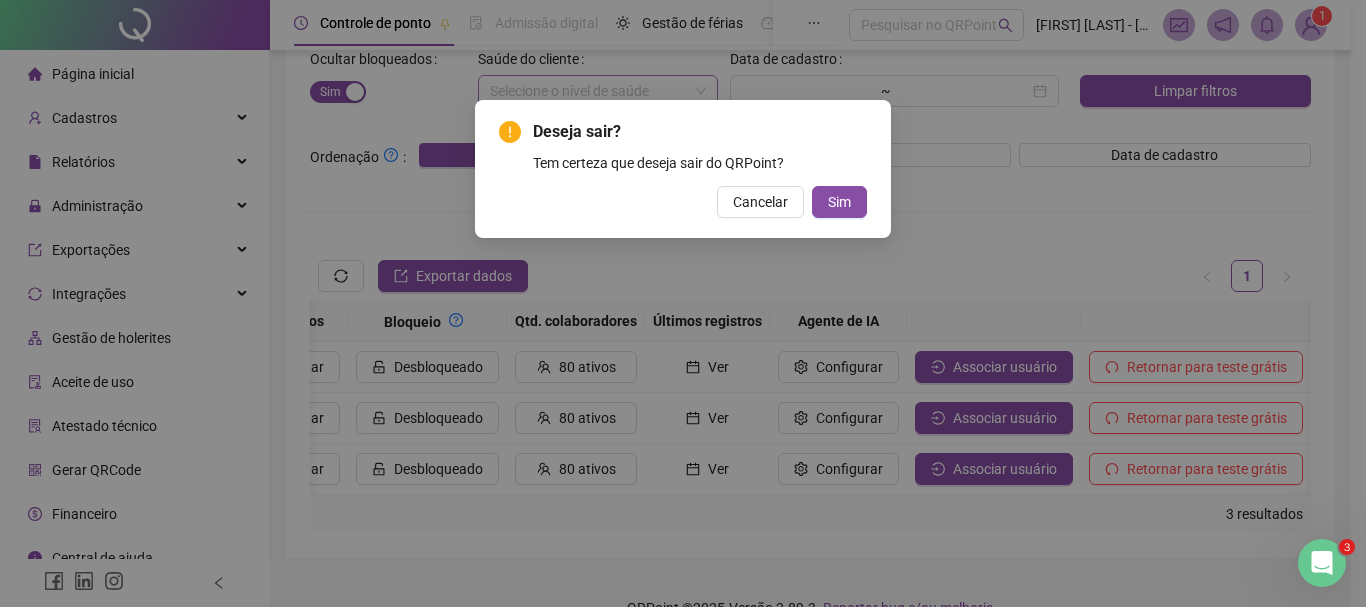 click on "Sim" at bounding box center (839, 202) 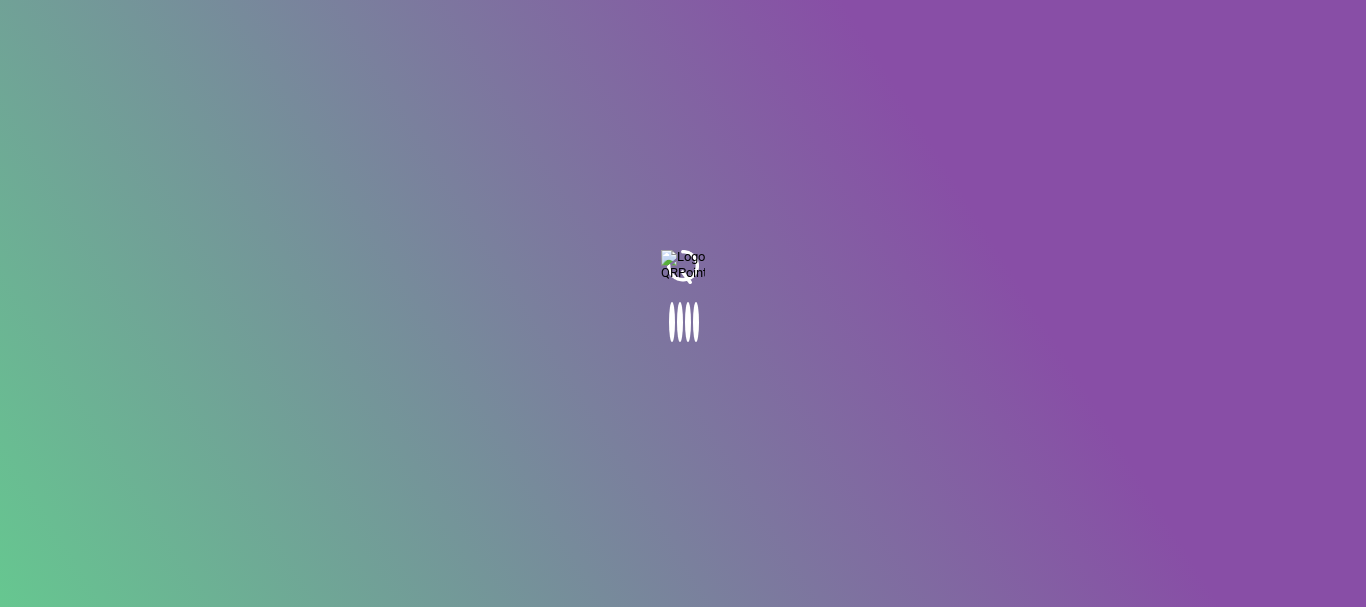 scroll, scrollTop: 0, scrollLeft: 0, axis: both 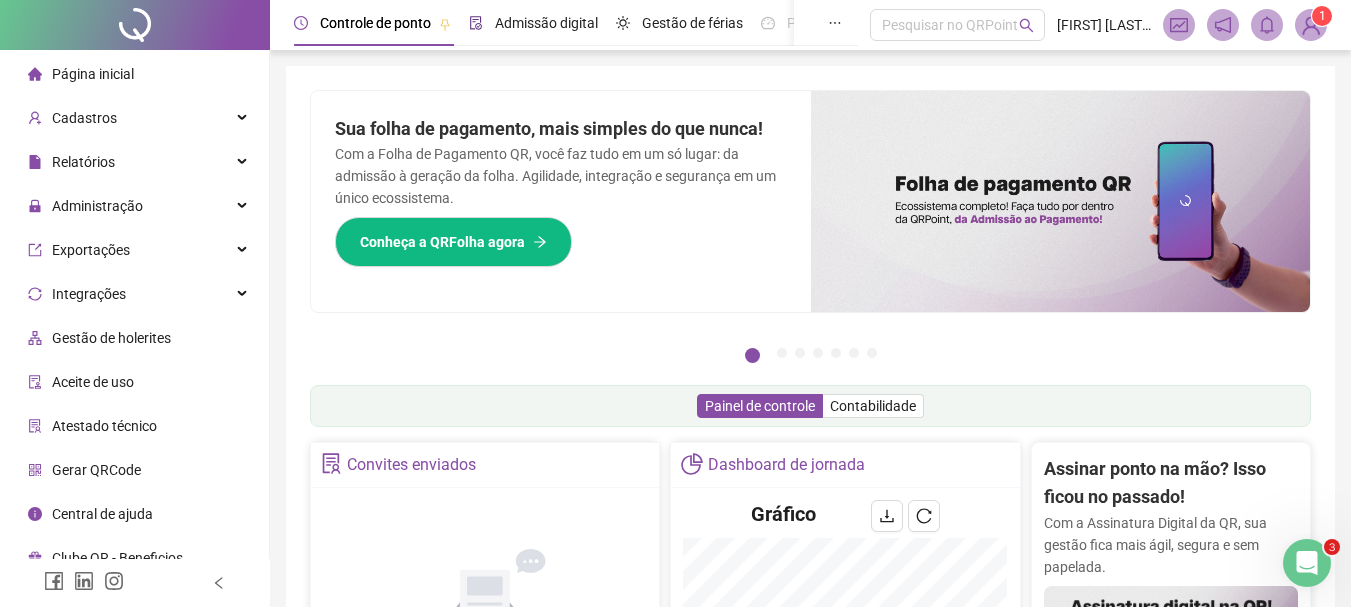 click on "Admissão digital" at bounding box center (546, 23) 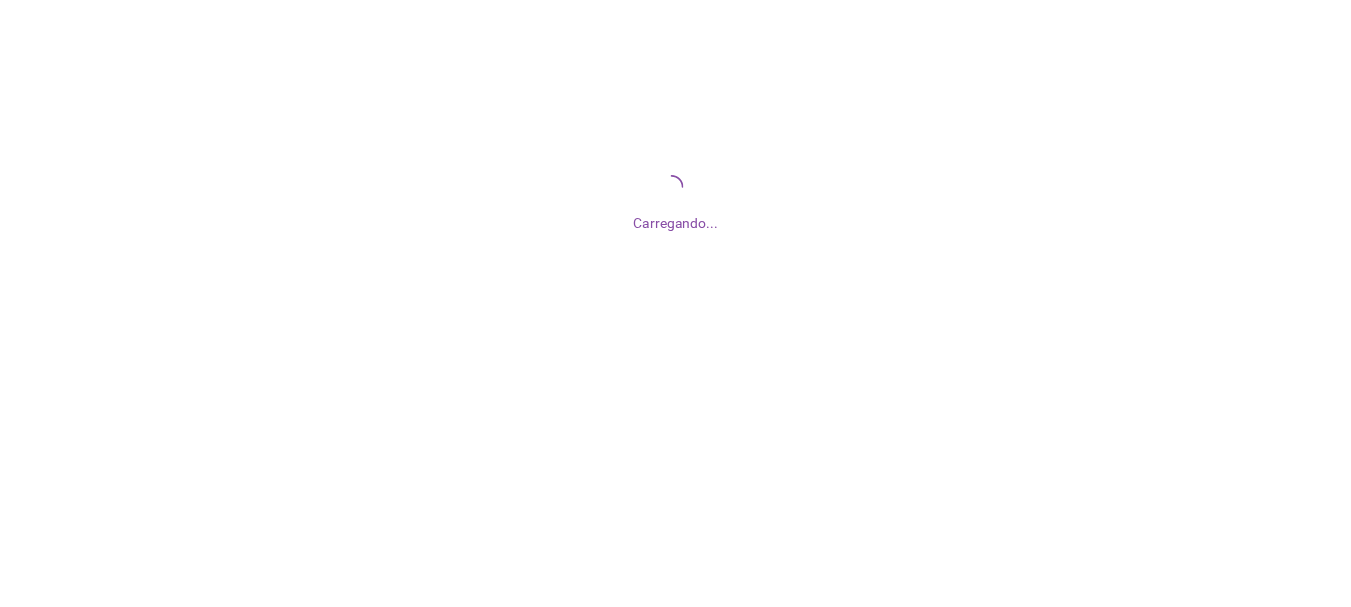 scroll, scrollTop: 0, scrollLeft: 0, axis: both 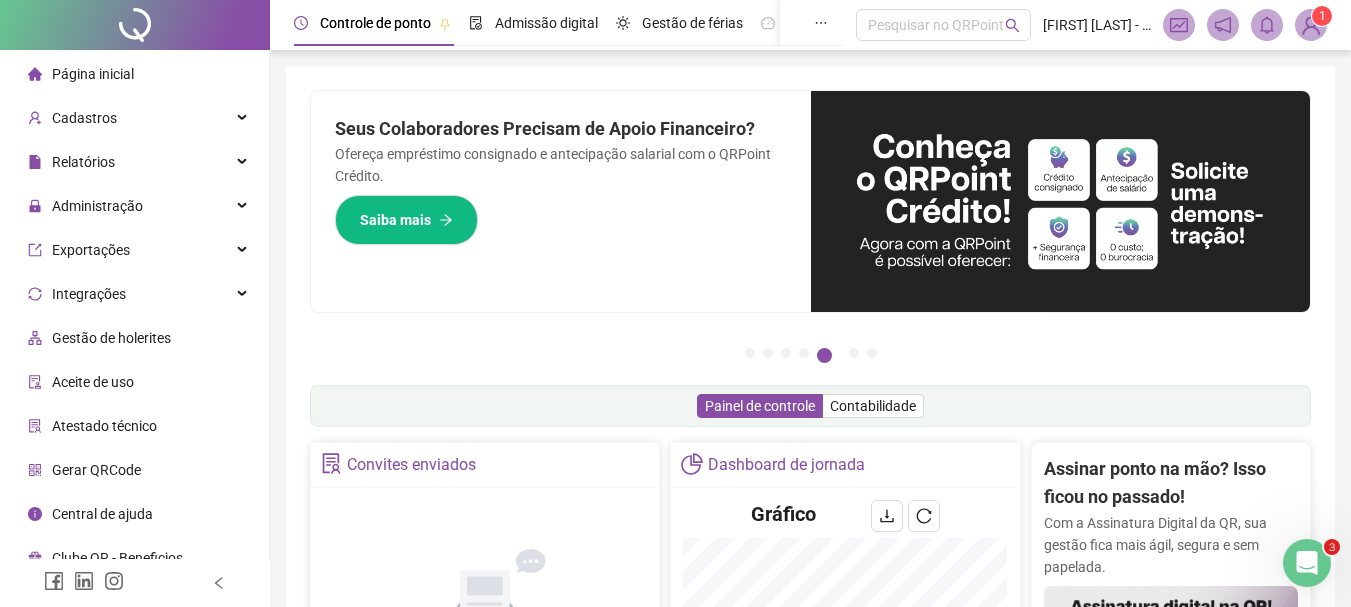 click at bounding box center [1311, 25] 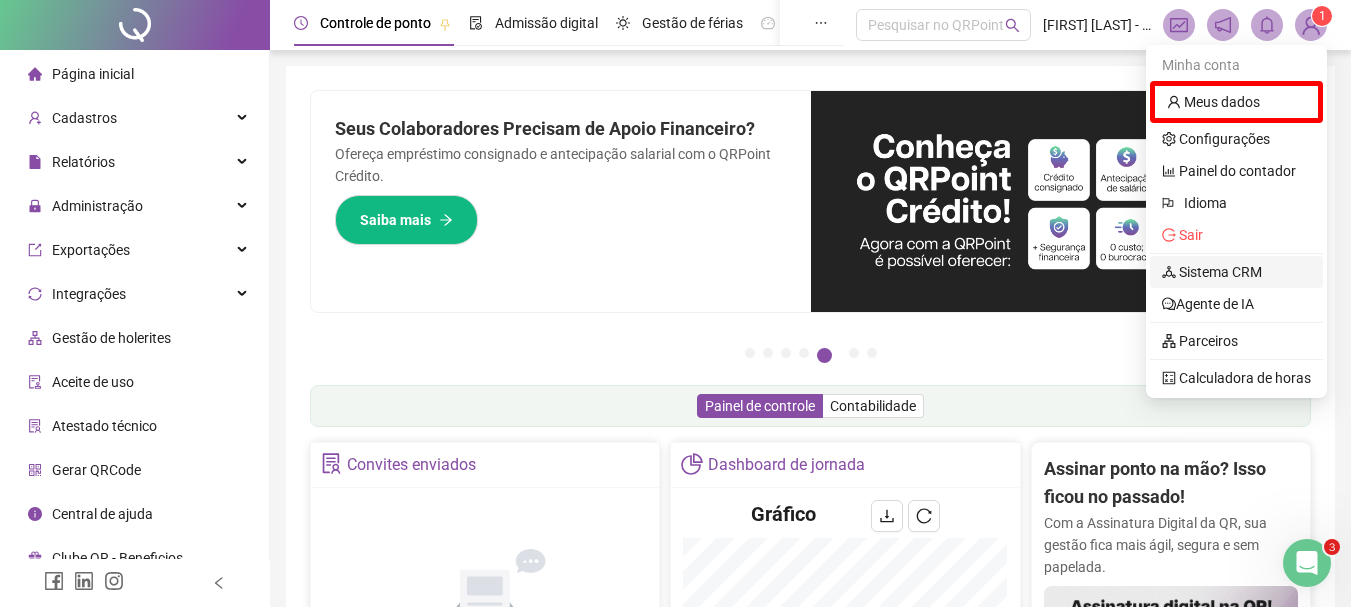 click on "Sistema CRM" at bounding box center (1212, 272) 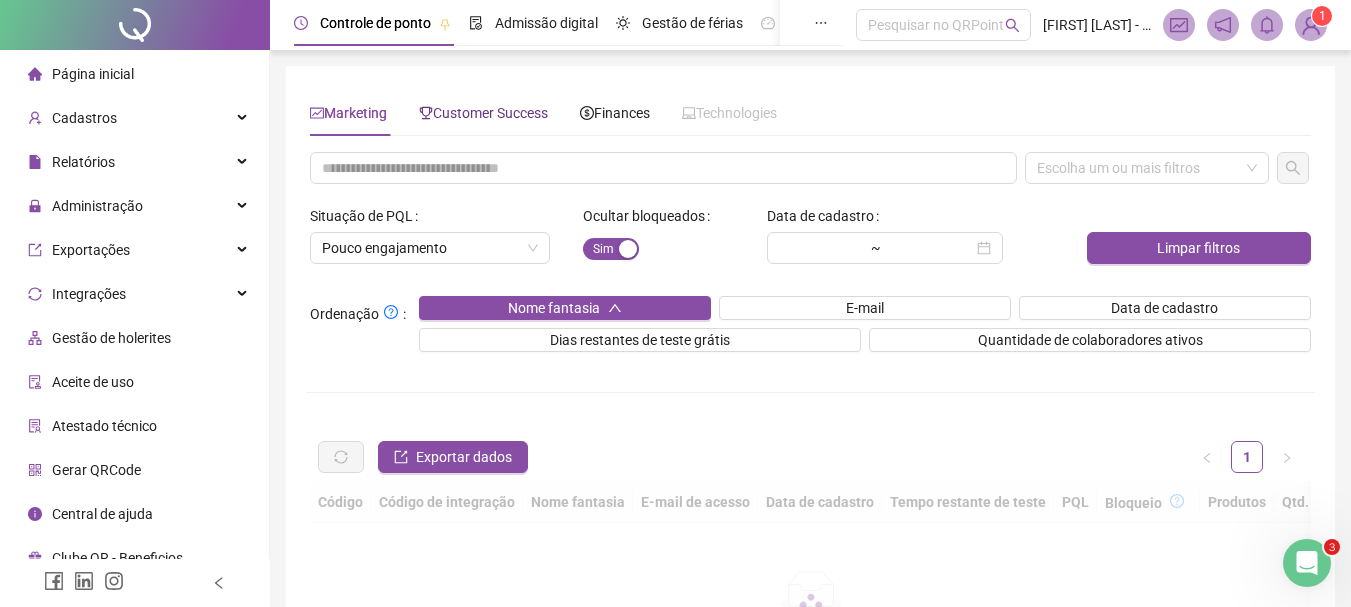 click on "Customer Success" at bounding box center (483, 113) 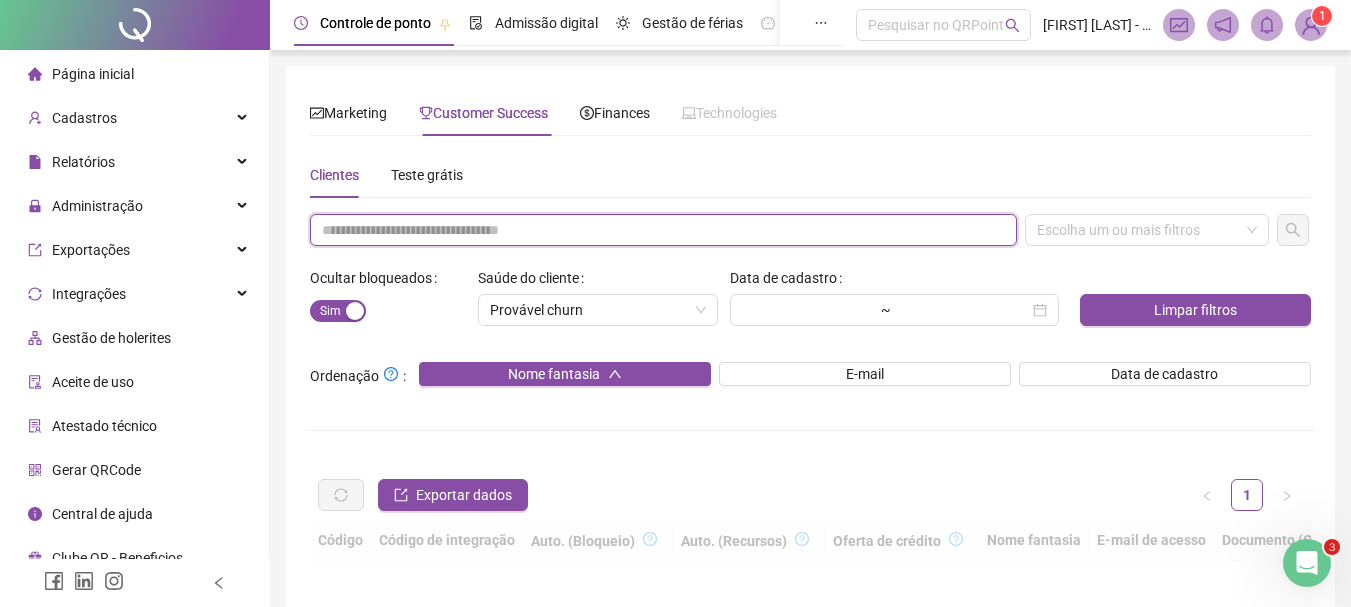 click at bounding box center [663, 230] 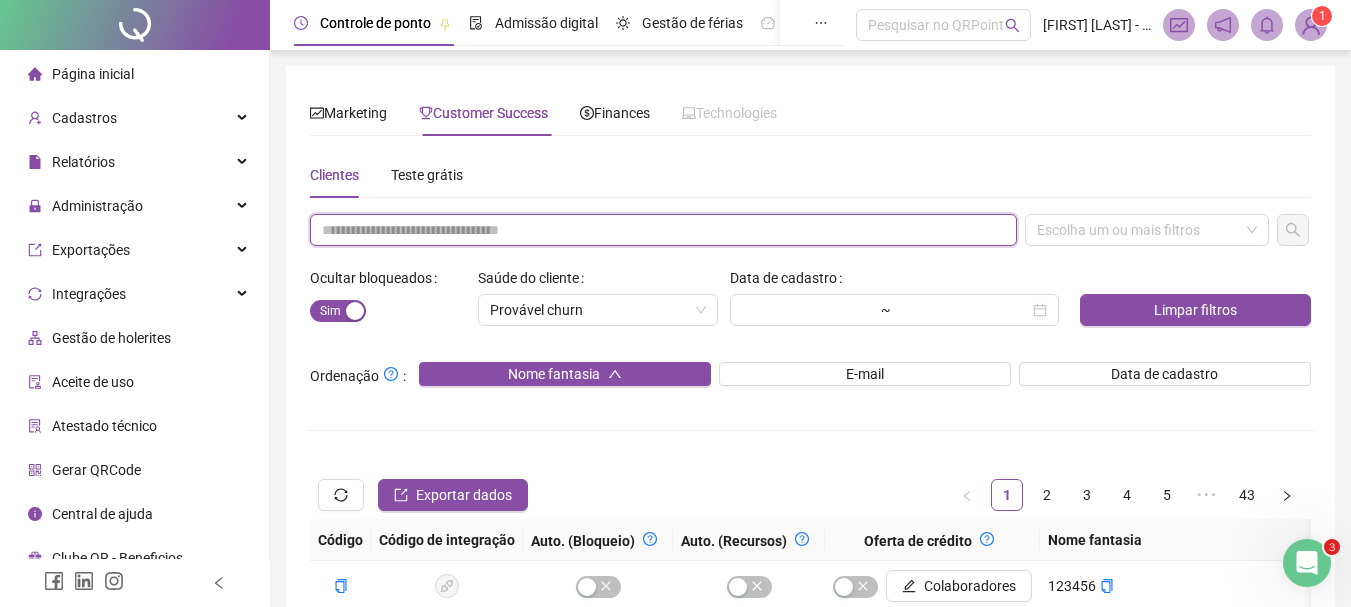 paste on "**********" 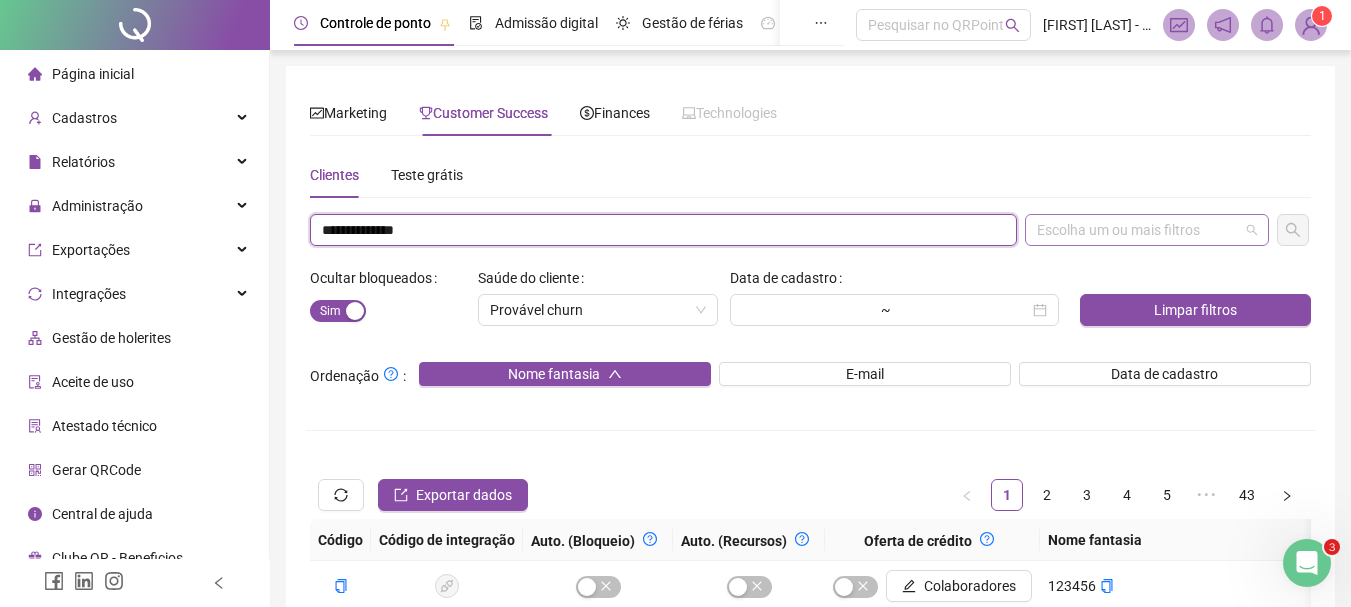 click on "Escolha um ou mais filtros" at bounding box center (1147, 230) 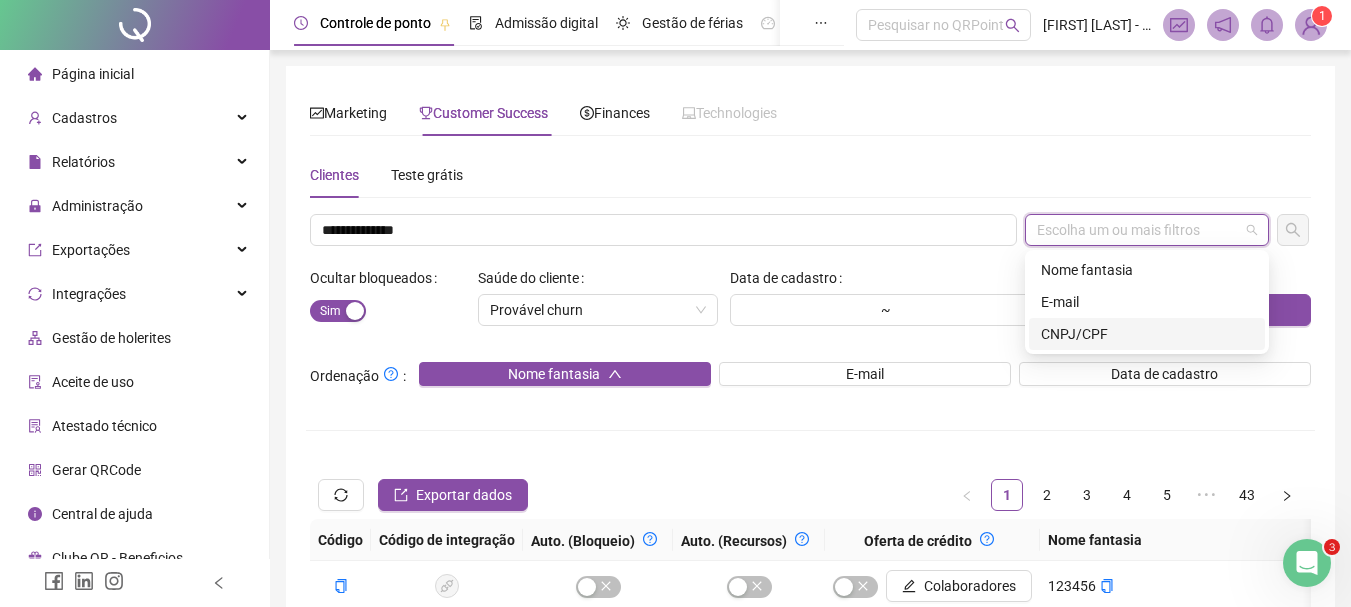 click on "CNPJ/CPF" at bounding box center [1147, 334] 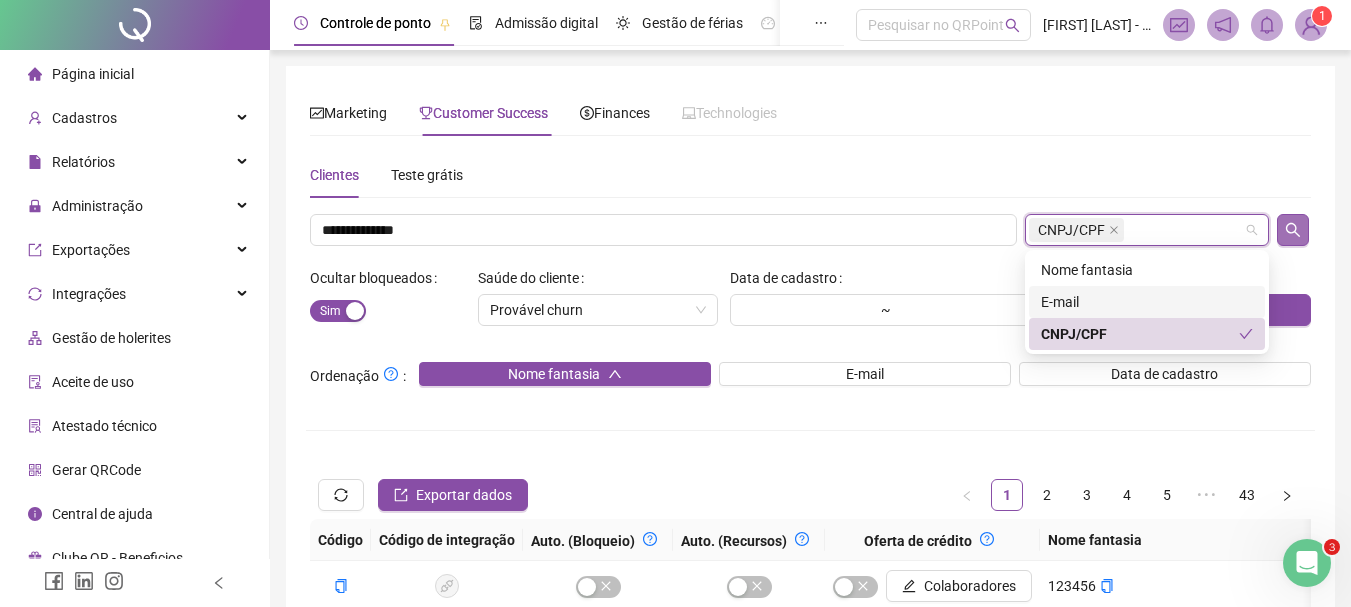 click at bounding box center [1293, 230] 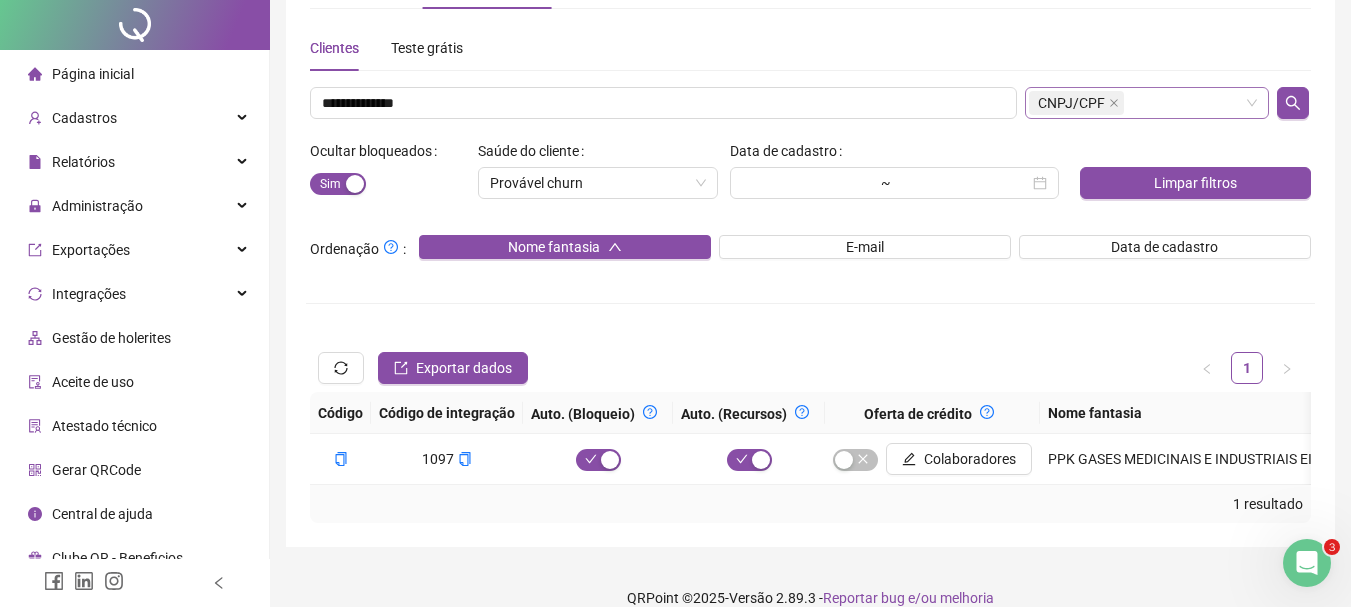 scroll, scrollTop: 168, scrollLeft: 0, axis: vertical 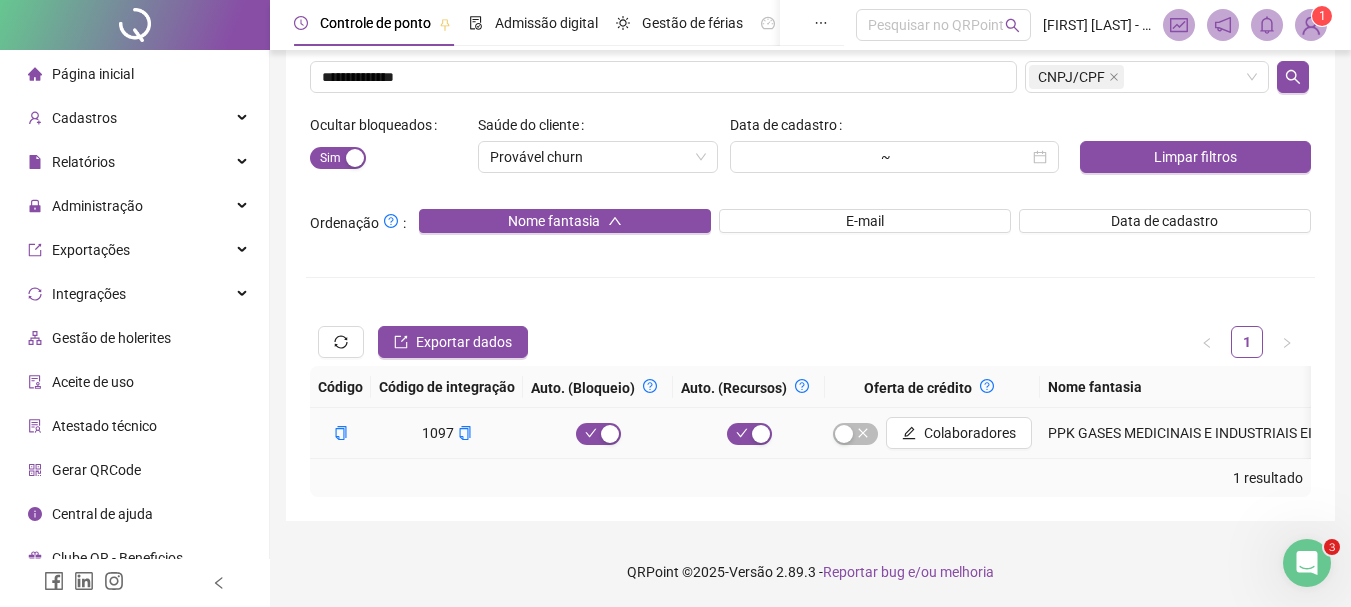 click on "PPK GASES MEDICINAIS E INDUSTRIAIS EIRELI" at bounding box center (1203, 433) 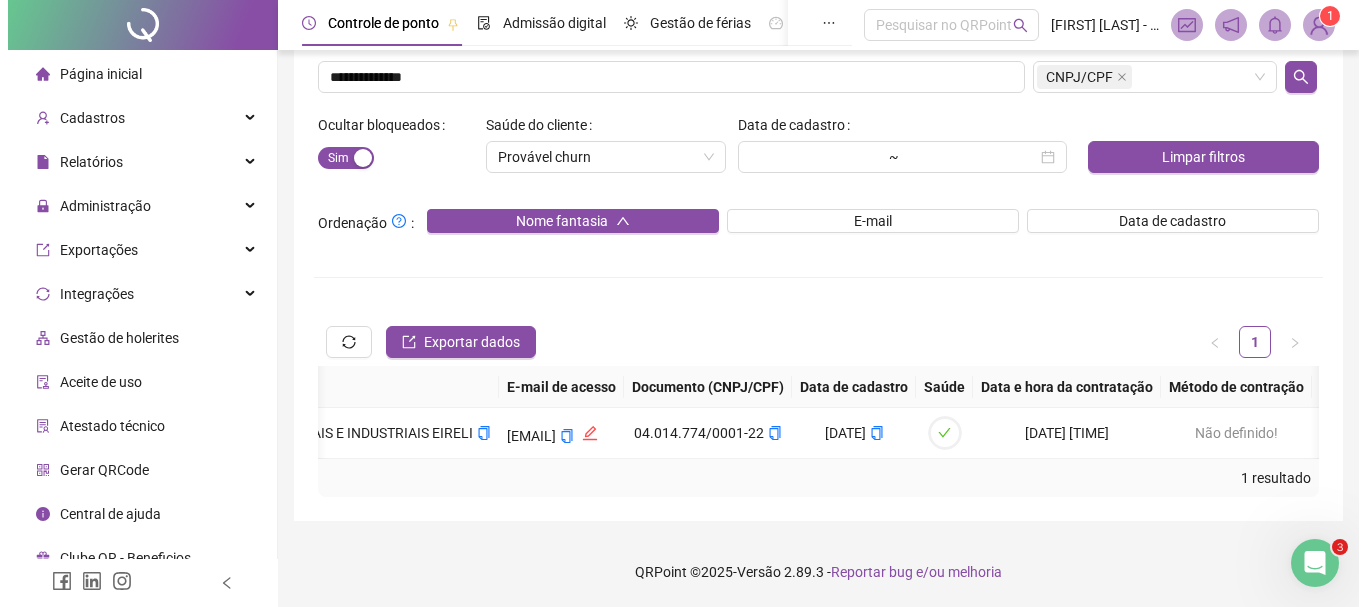scroll, scrollTop: 0, scrollLeft: 1752, axis: horizontal 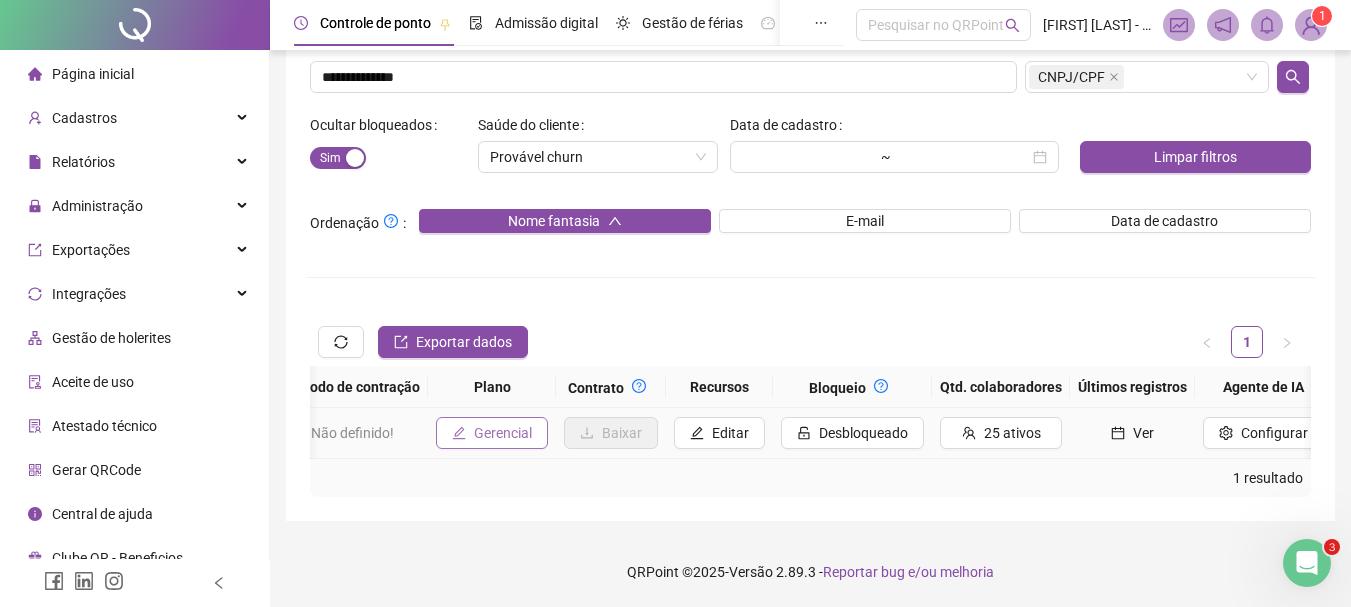 click on "Gerencial" at bounding box center (503, 433) 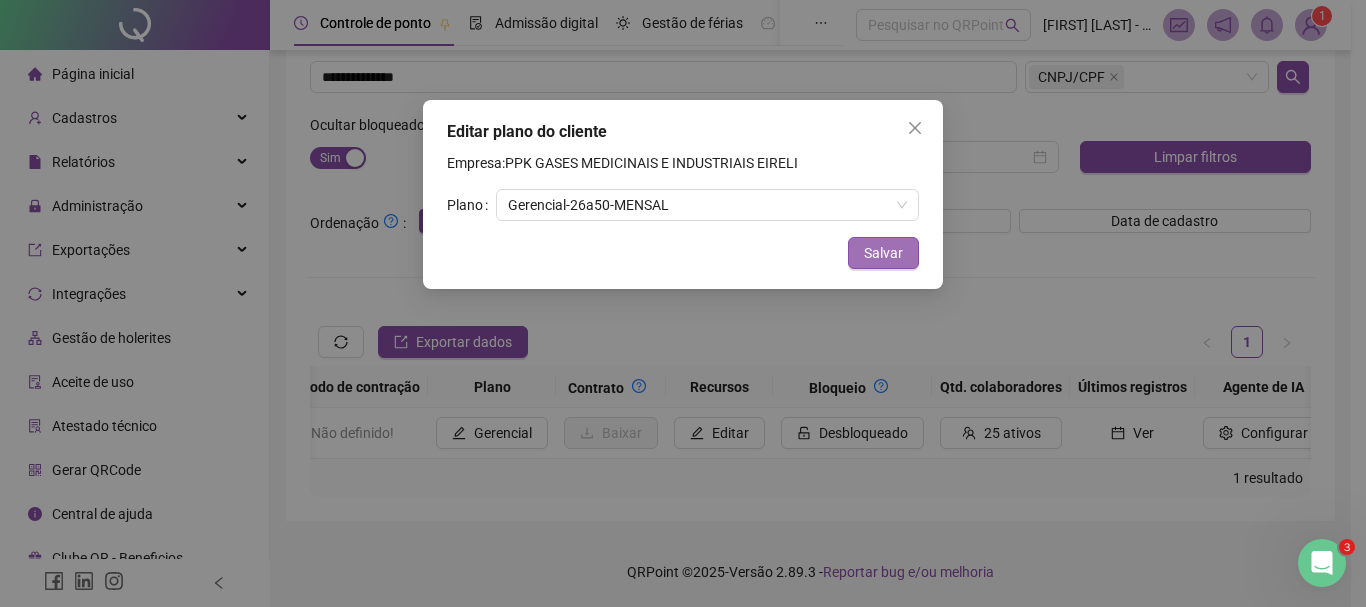 click on "Salvar" at bounding box center (883, 253) 